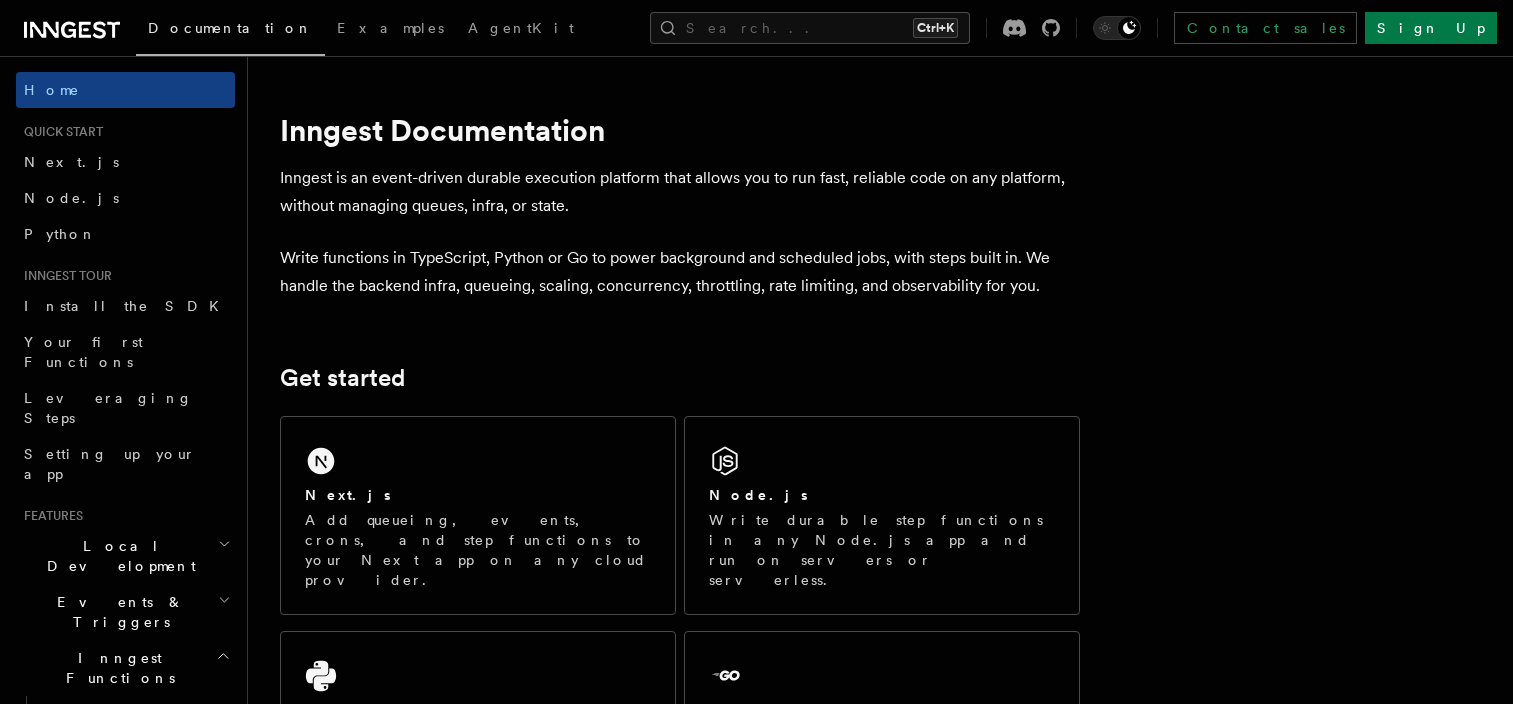 scroll, scrollTop: 0, scrollLeft: 0, axis: both 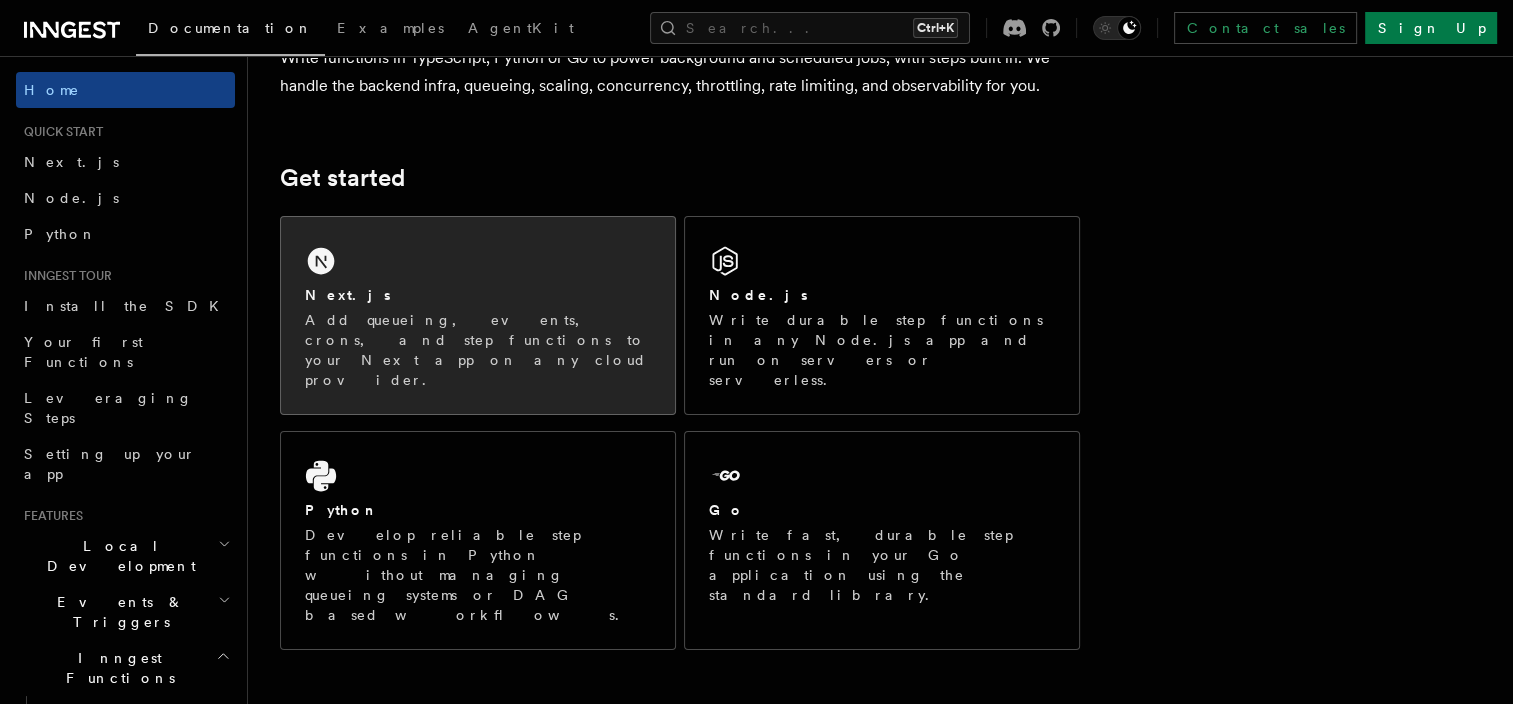 click on "Next.js Add queueing, events, crons, and step functions to your Next app on any cloud provider." at bounding box center [478, 337] 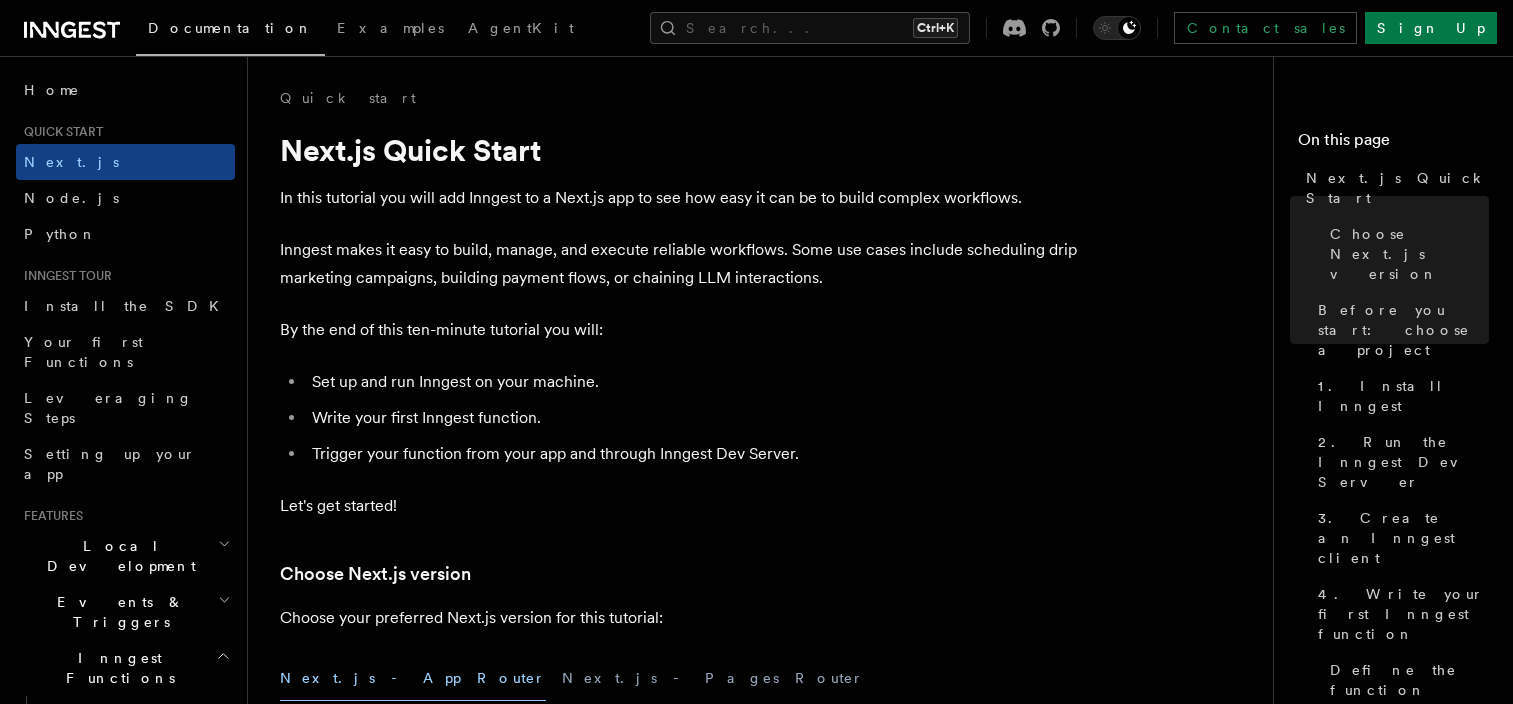 scroll, scrollTop: 800, scrollLeft: 0, axis: vertical 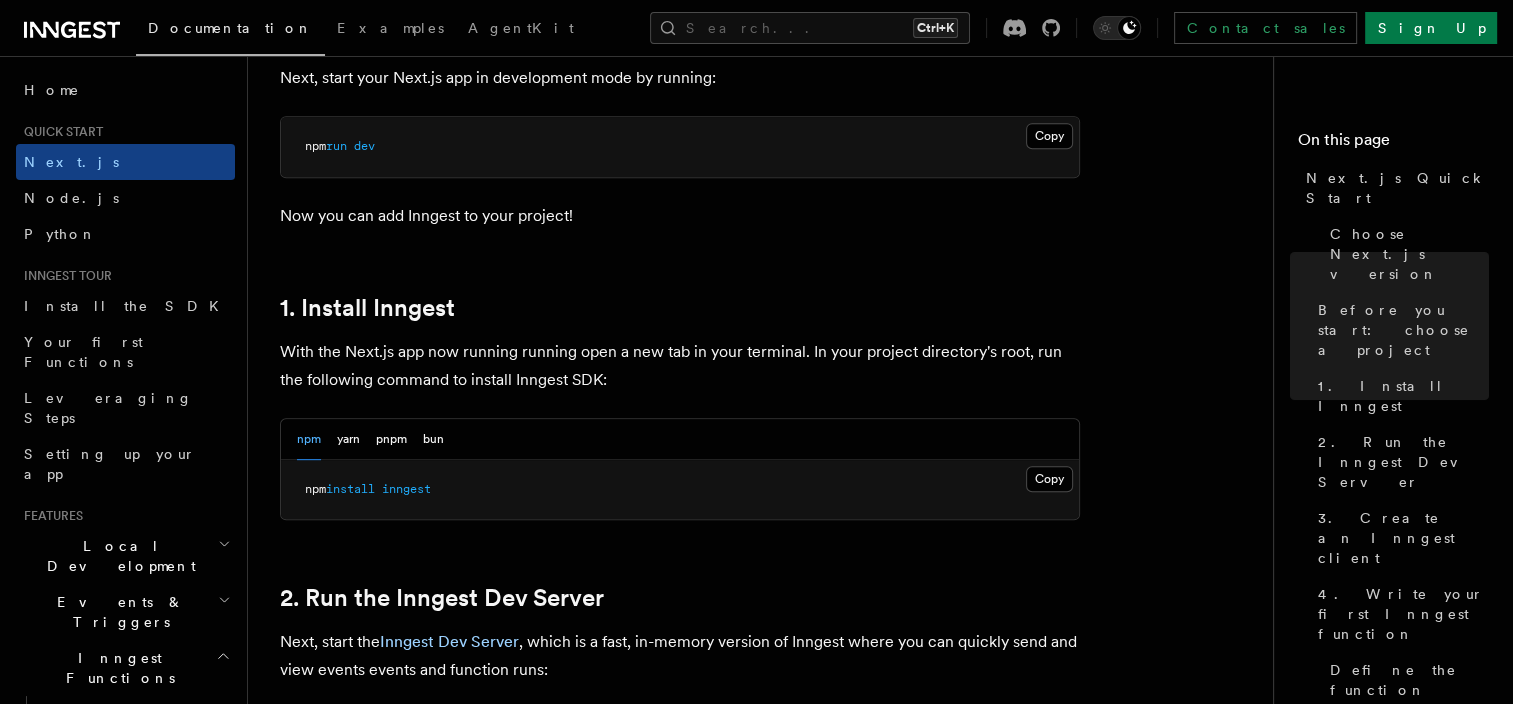 click on "inngest" at bounding box center (406, 489) 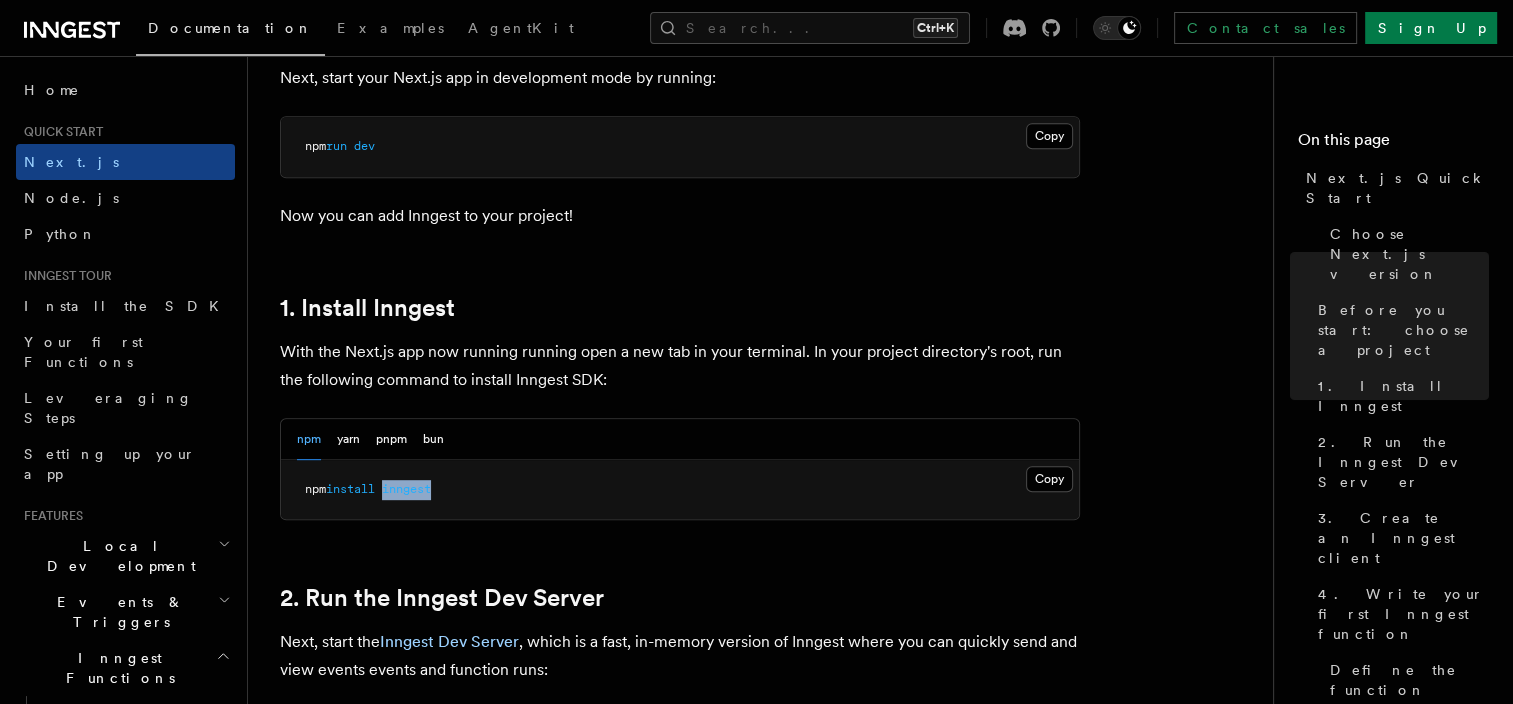 click on "inngest" at bounding box center (406, 489) 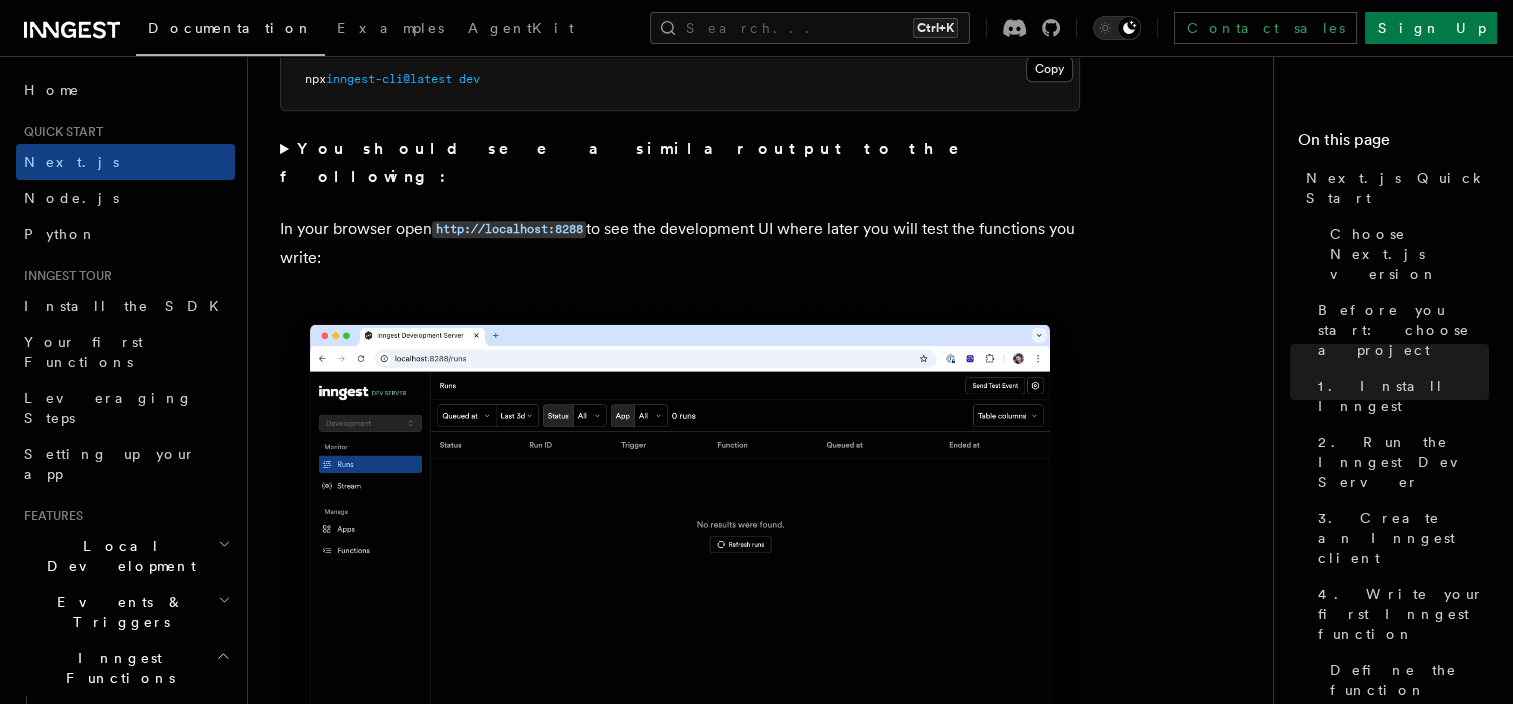 scroll, scrollTop: 1500, scrollLeft: 0, axis: vertical 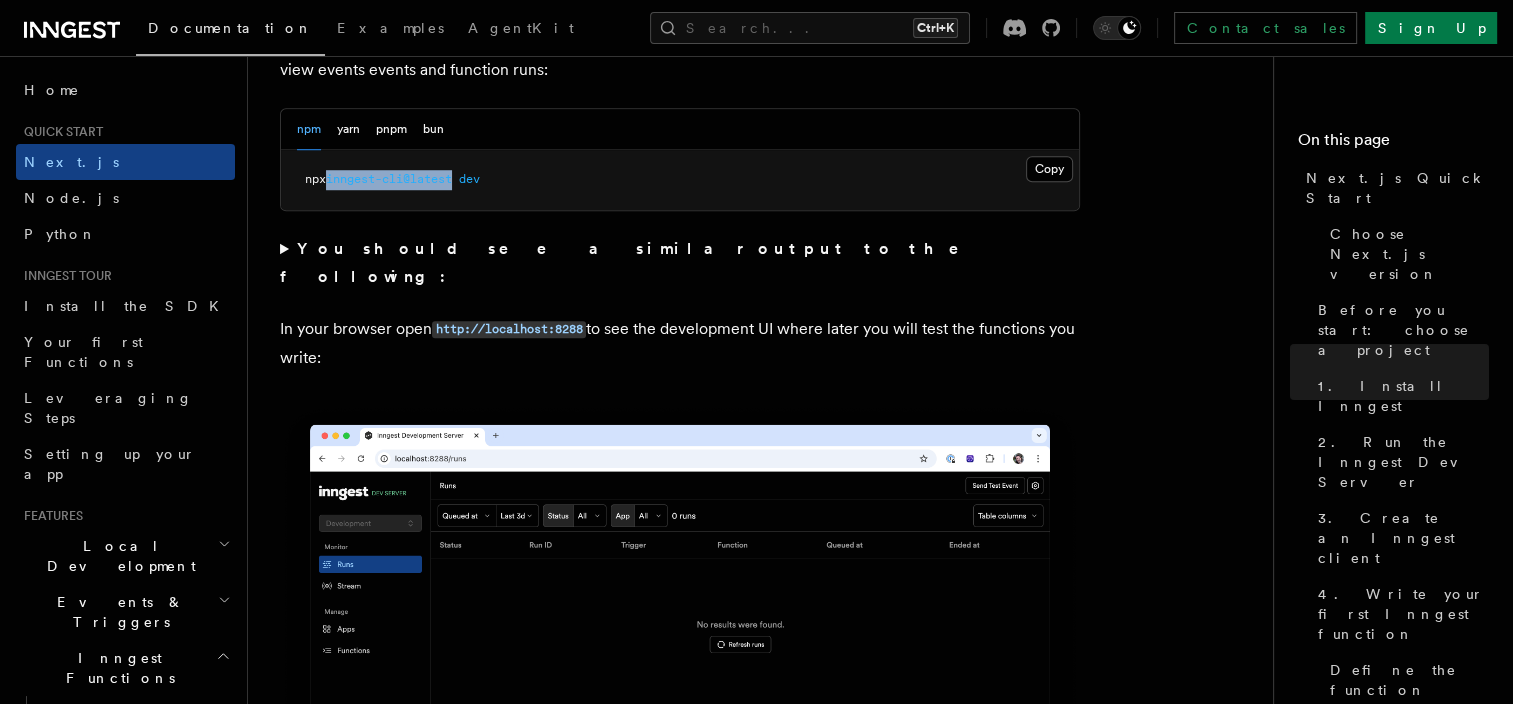 drag, startPoint x: 336, startPoint y: 178, endPoint x: 460, endPoint y: 176, distance: 124.01613 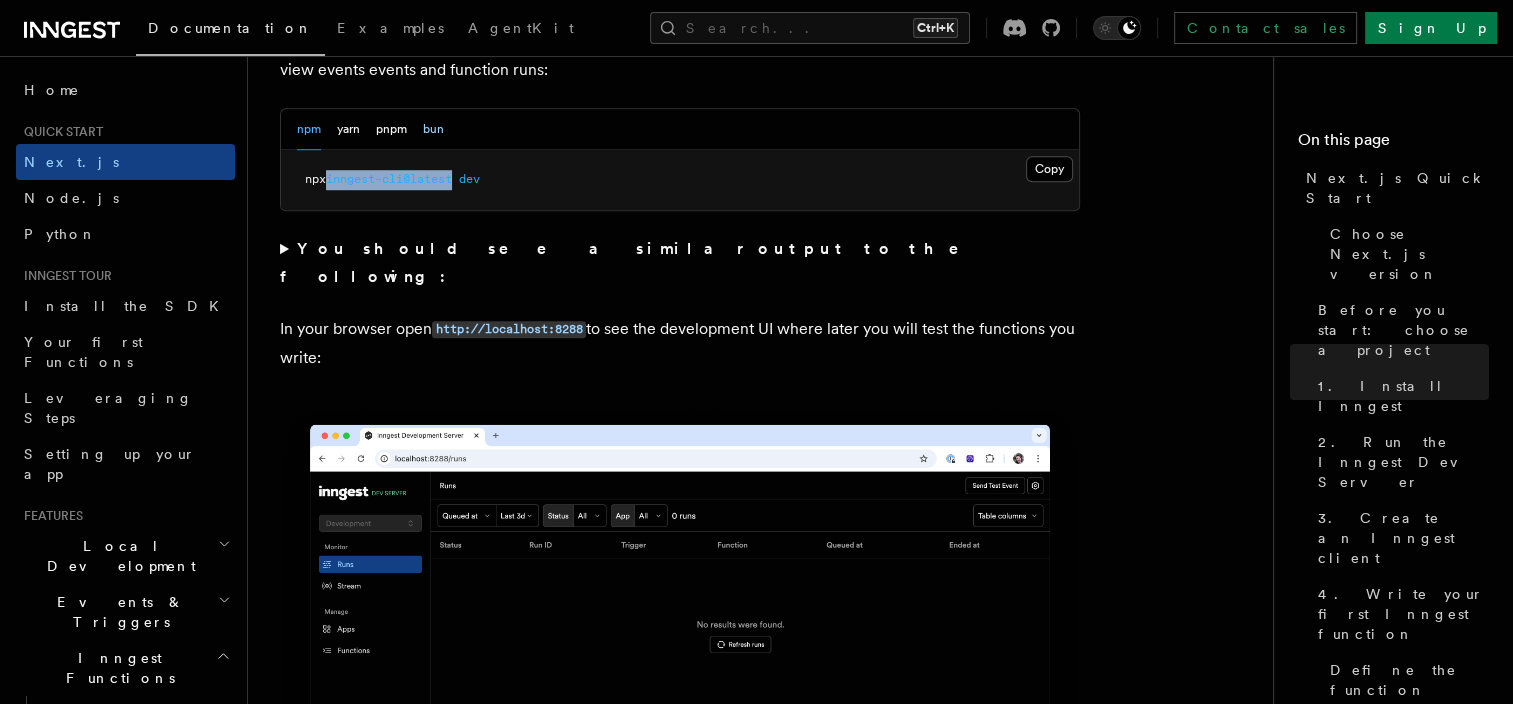 click on "bun" at bounding box center [433, 129] 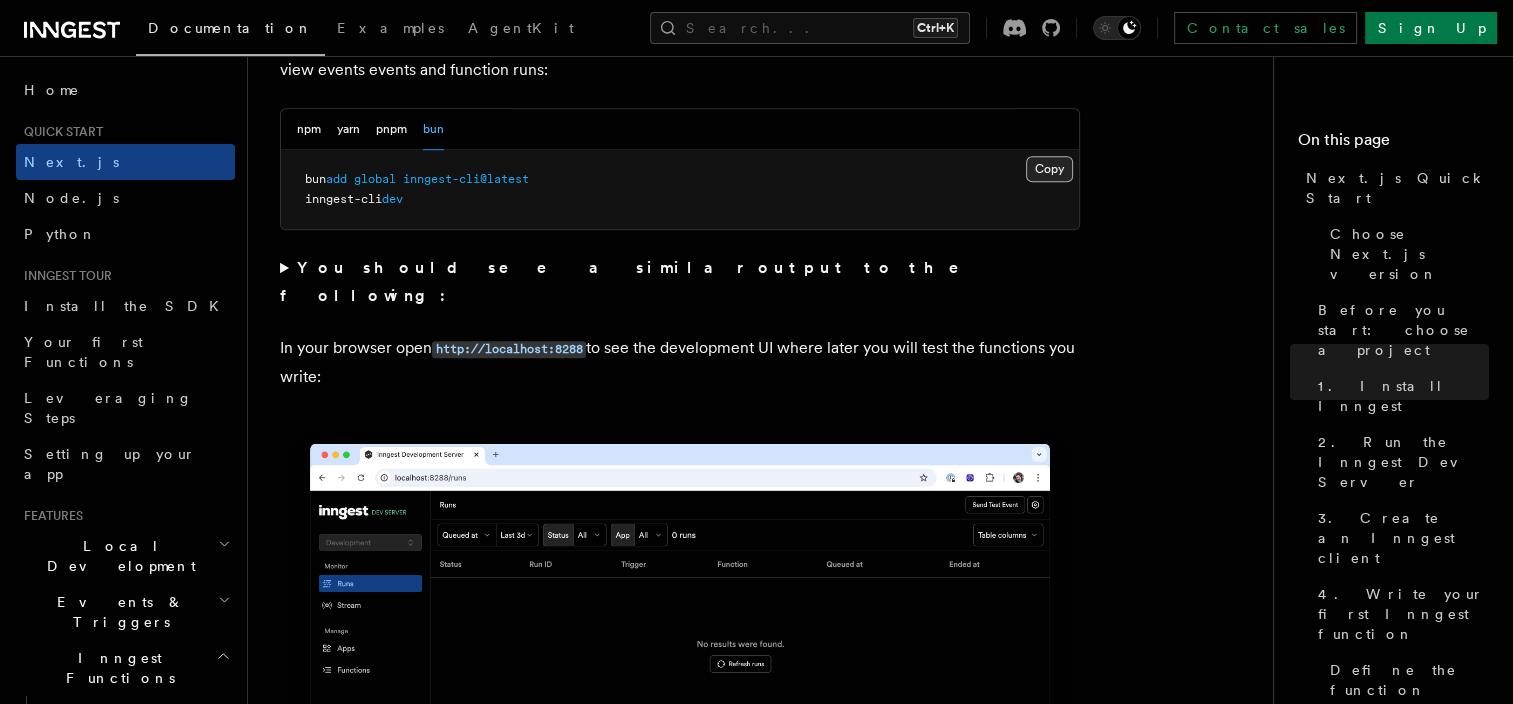 click on "Copy Copied" at bounding box center [1049, 169] 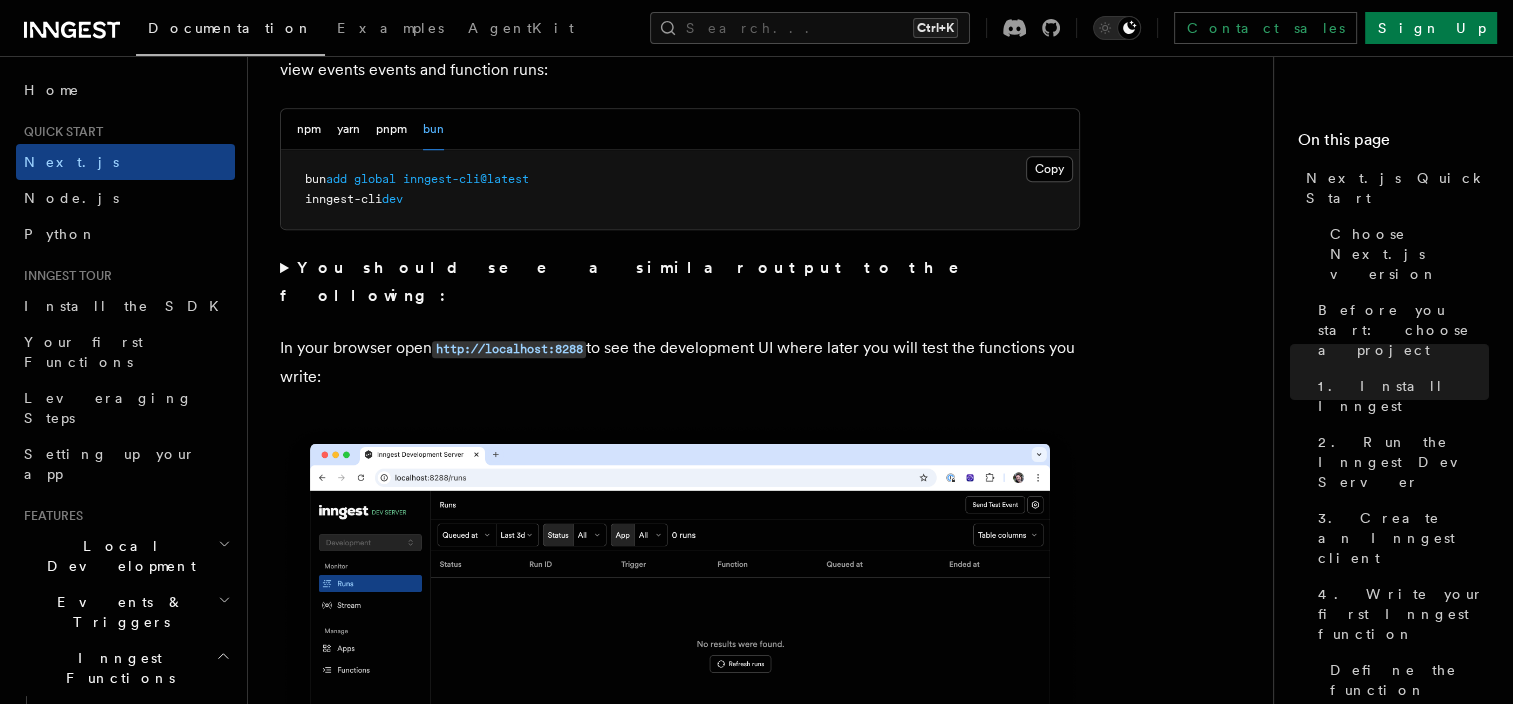 scroll, scrollTop: 1400, scrollLeft: 0, axis: vertical 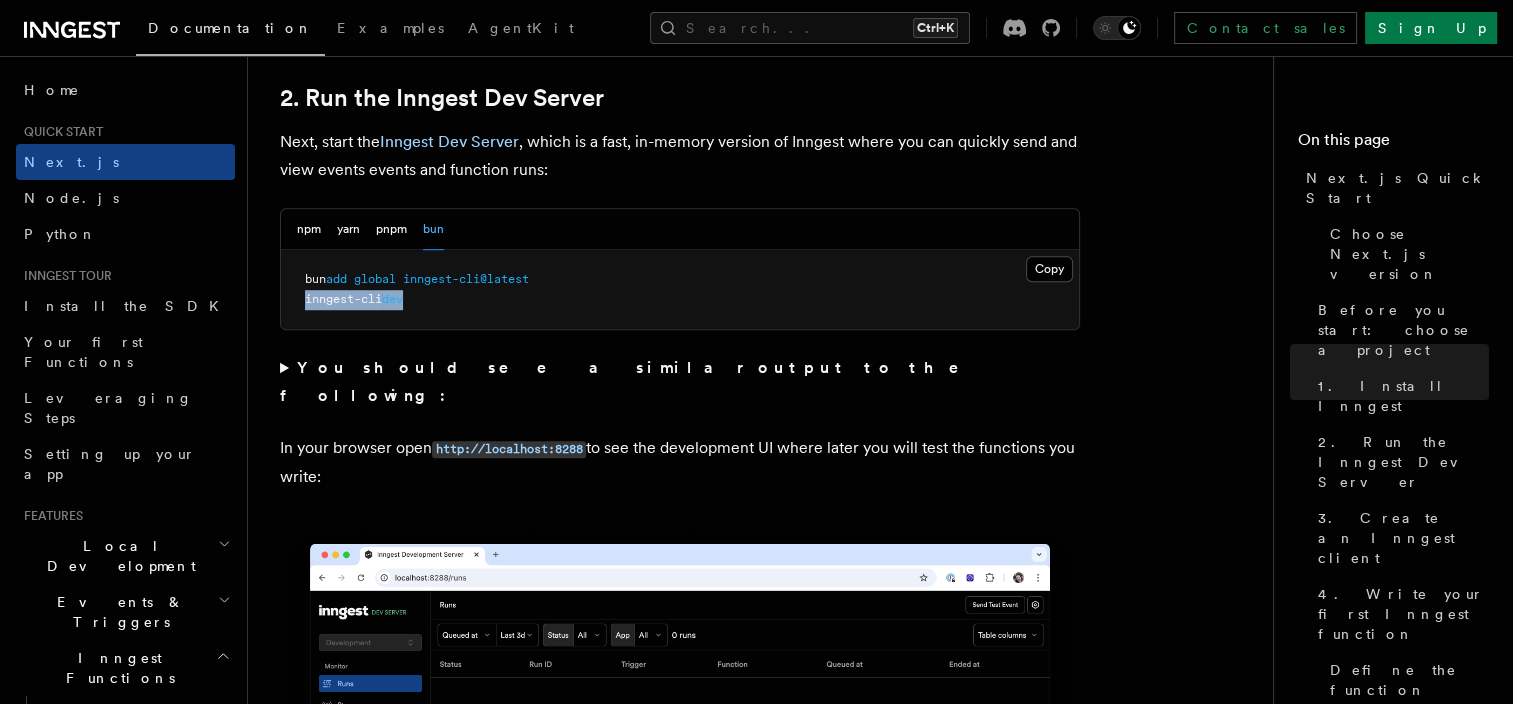drag, startPoint x: 303, startPoint y: 297, endPoint x: 413, endPoint y: 302, distance: 110.11358 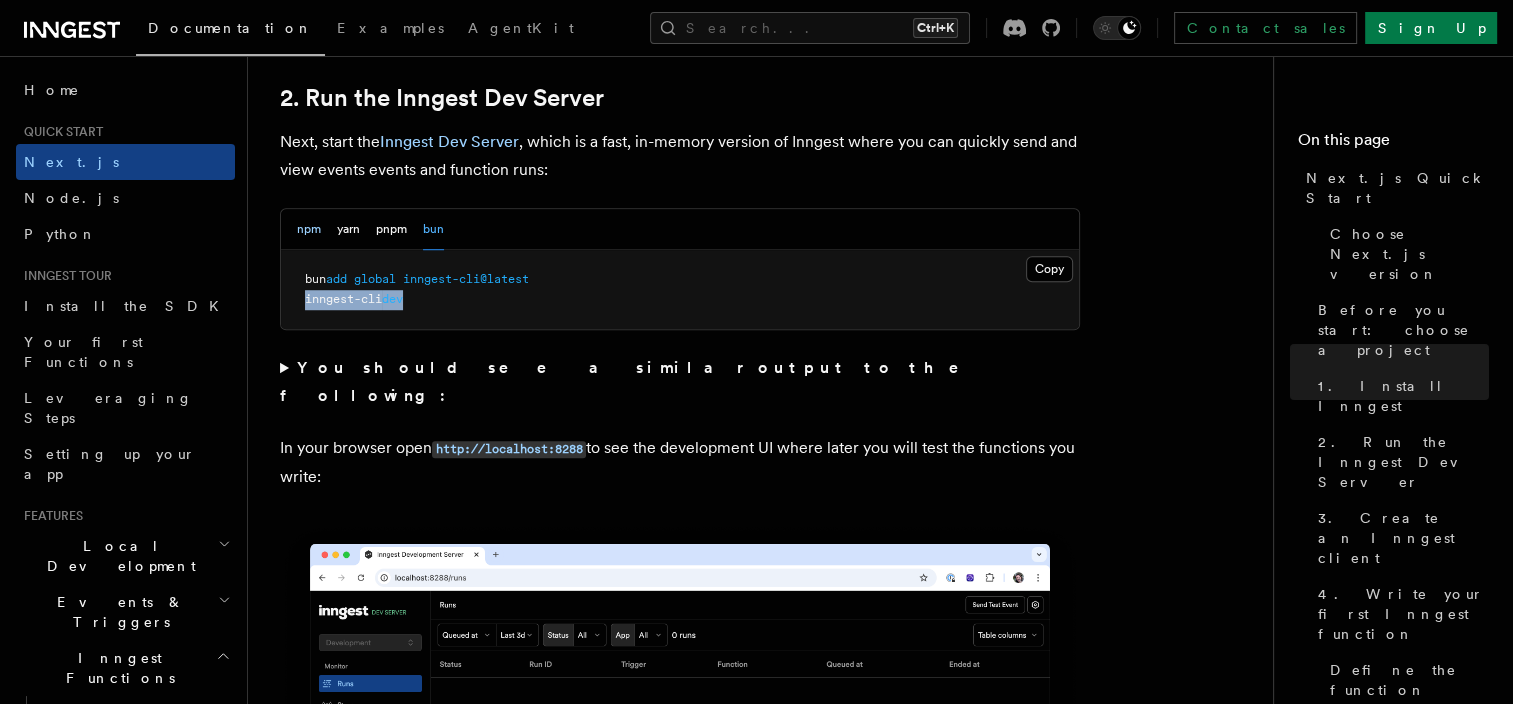 click on "npm" at bounding box center [309, 229] 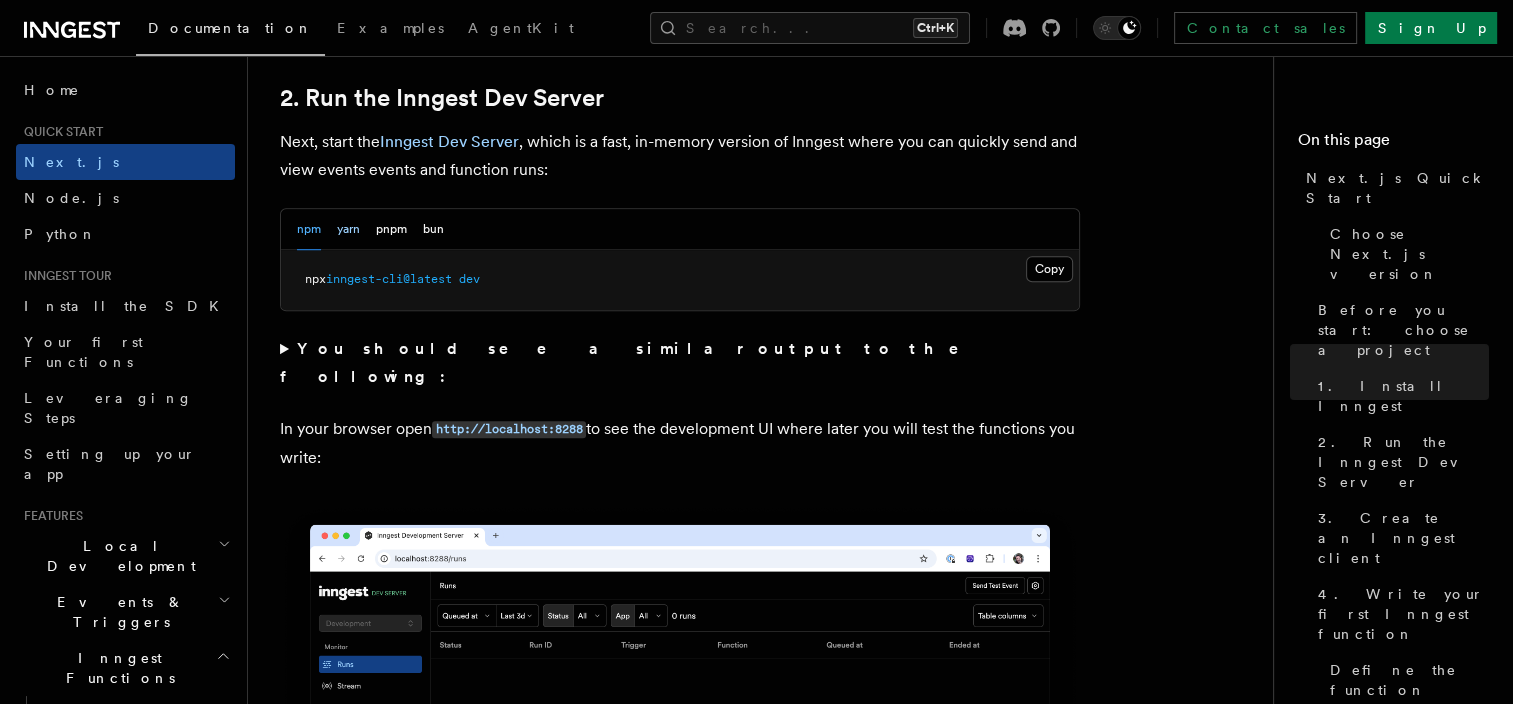 click on "yarn" at bounding box center [348, 229] 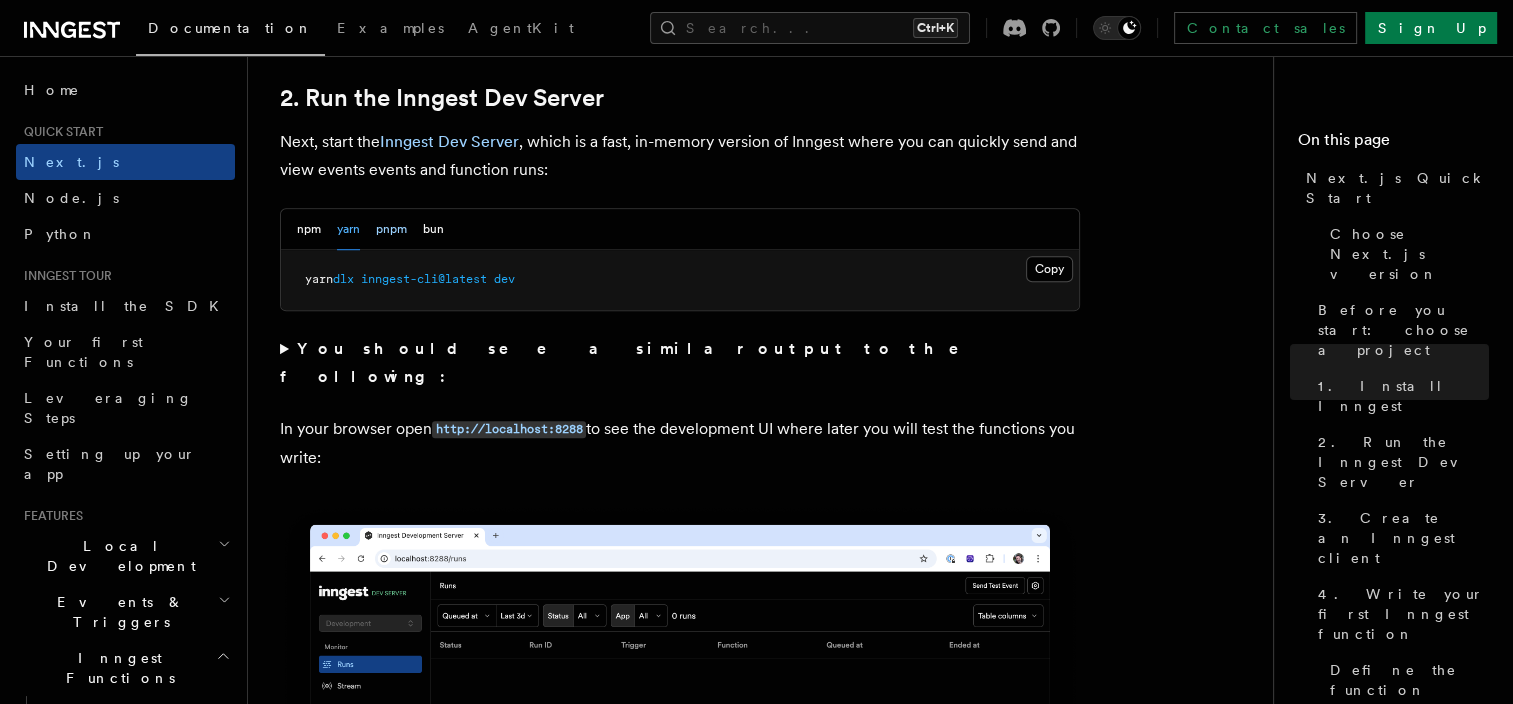 click on "pnpm" at bounding box center (391, 229) 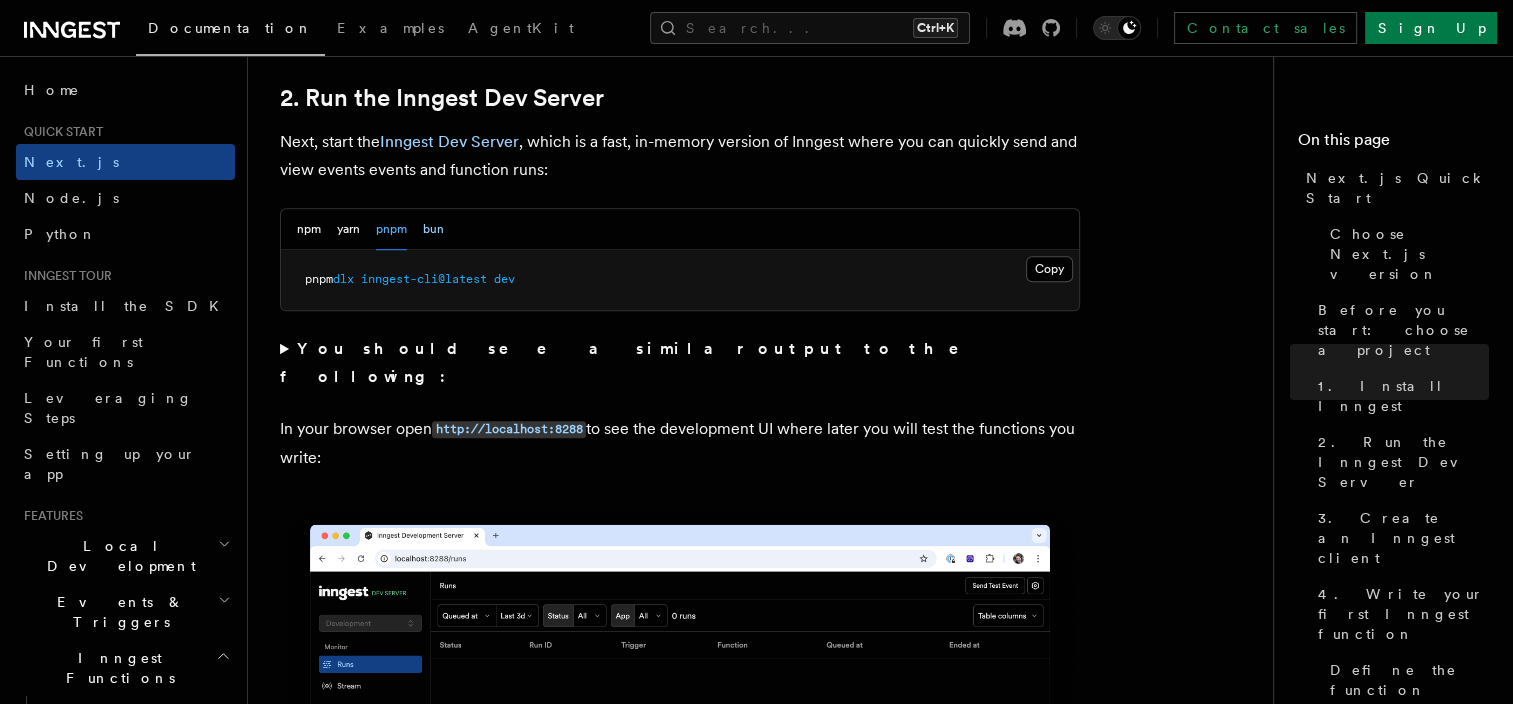 click on "bun" at bounding box center (433, 229) 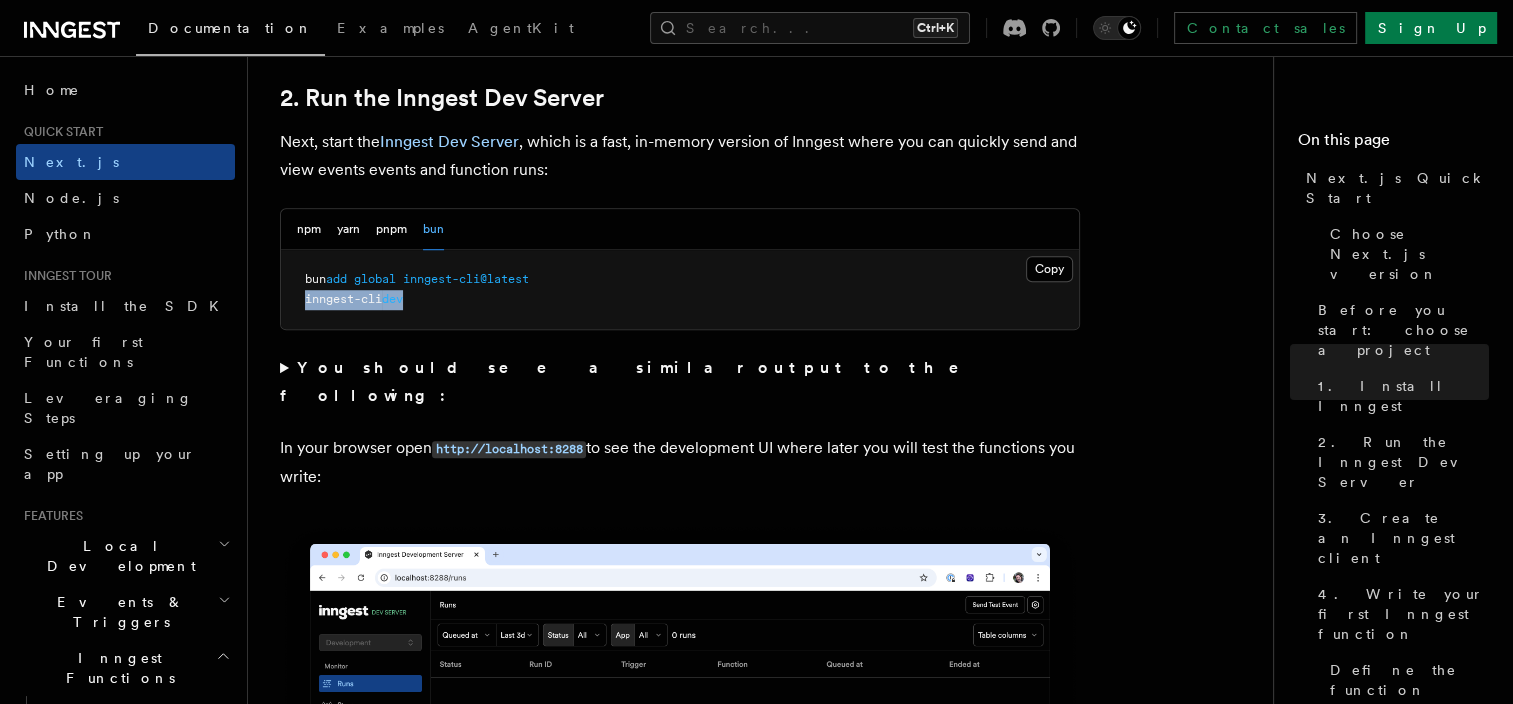 drag, startPoint x: 304, startPoint y: 295, endPoint x: 432, endPoint y: 295, distance: 128 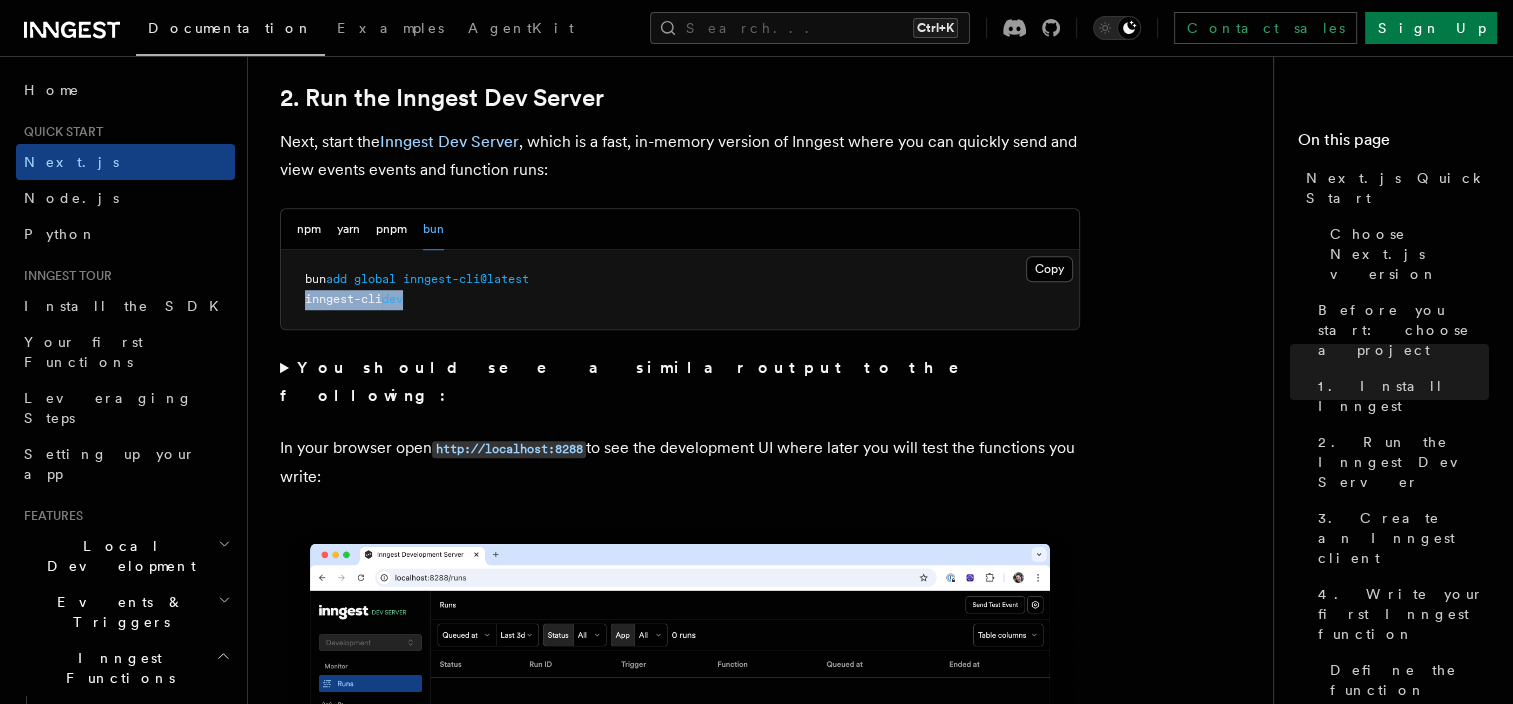 copy on "inngest-cli  dev" 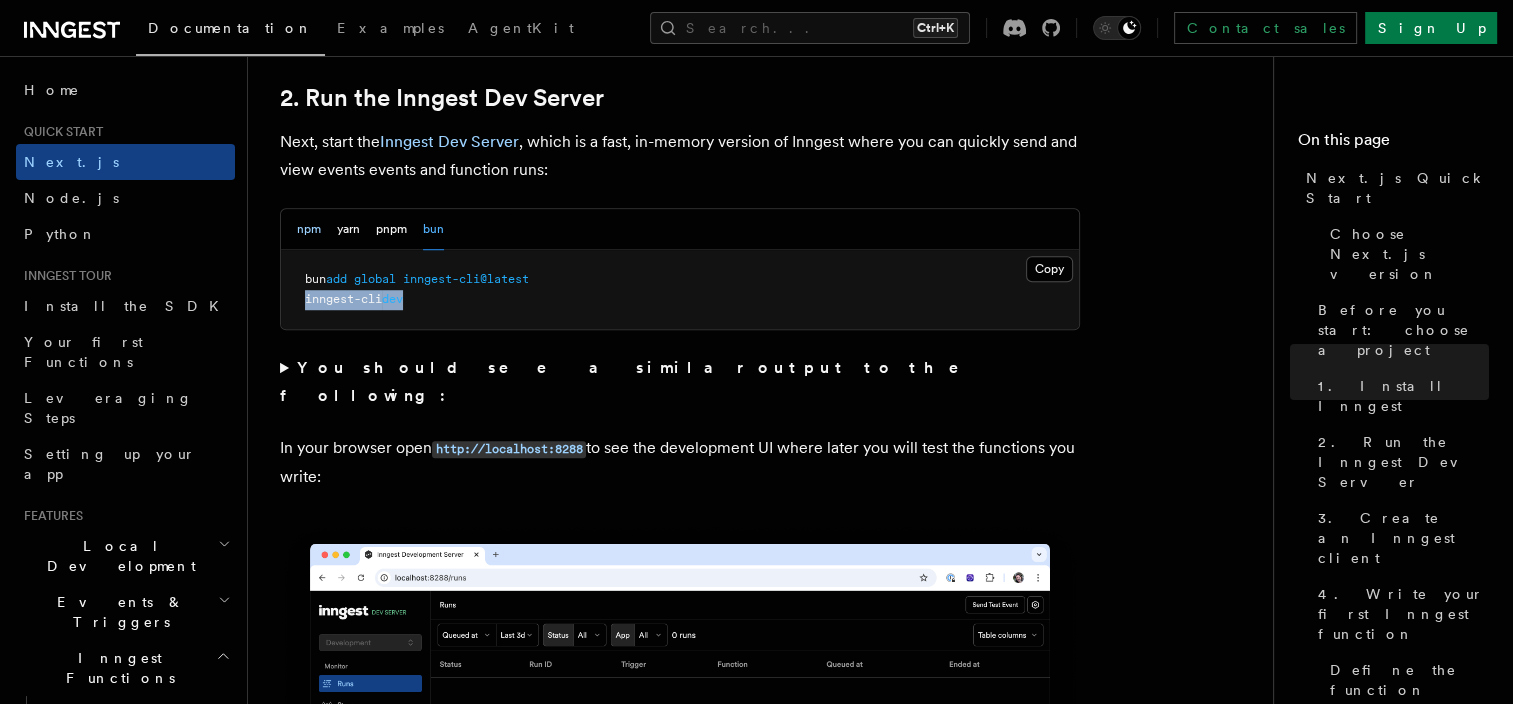 click on "npm" at bounding box center (309, 229) 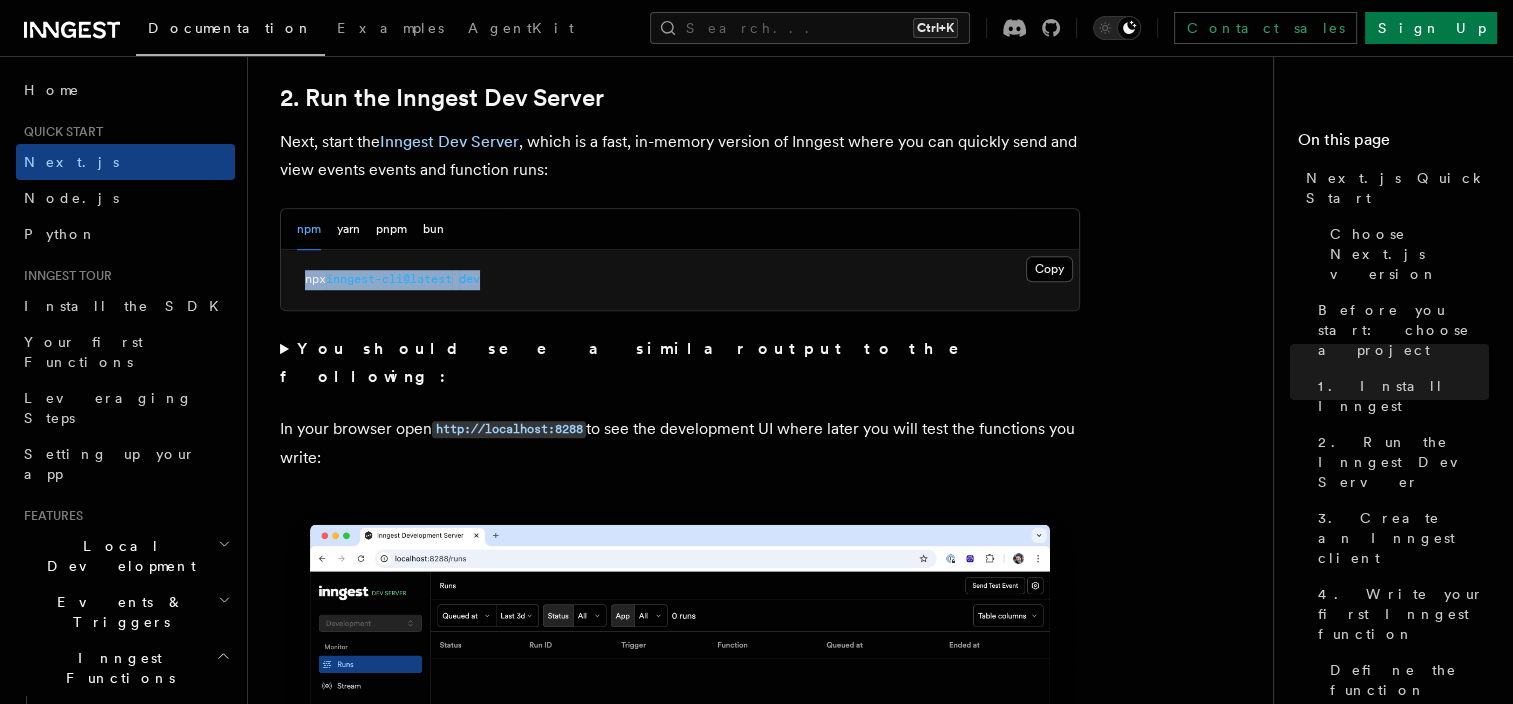 drag, startPoint x: 304, startPoint y: 277, endPoint x: 504, endPoint y: 277, distance: 200 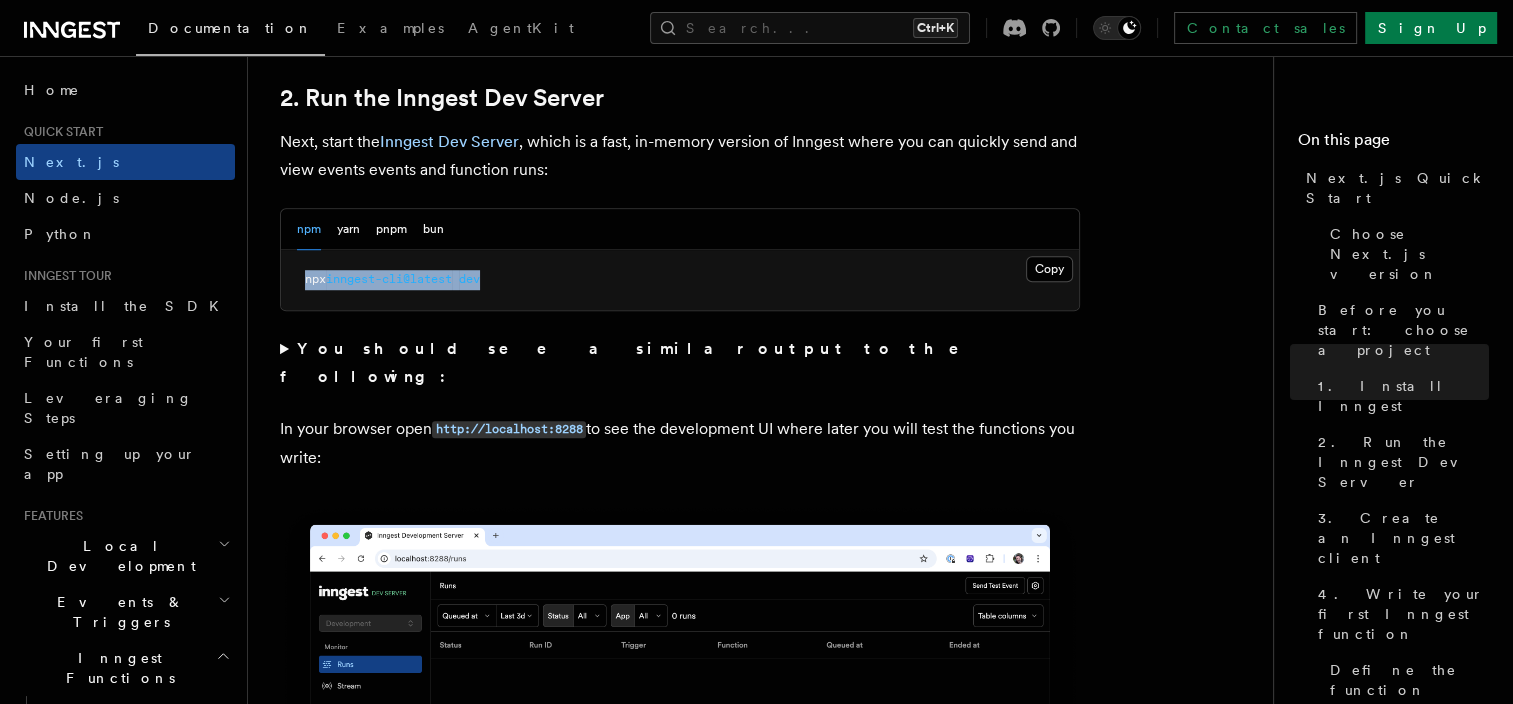 copy on "npx  inngest-cli@latest   dev" 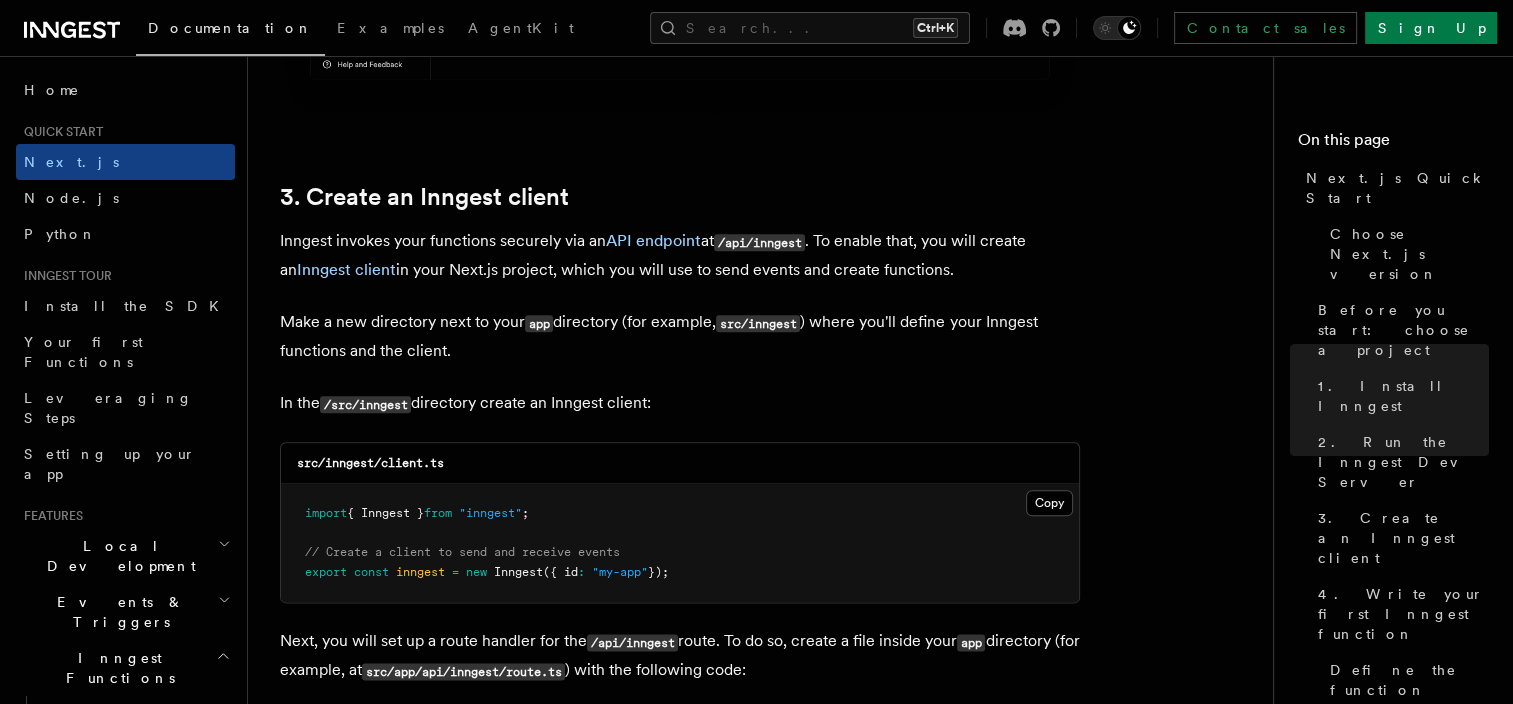 scroll, scrollTop: 2300, scrollLeft: 0, axis: vertical 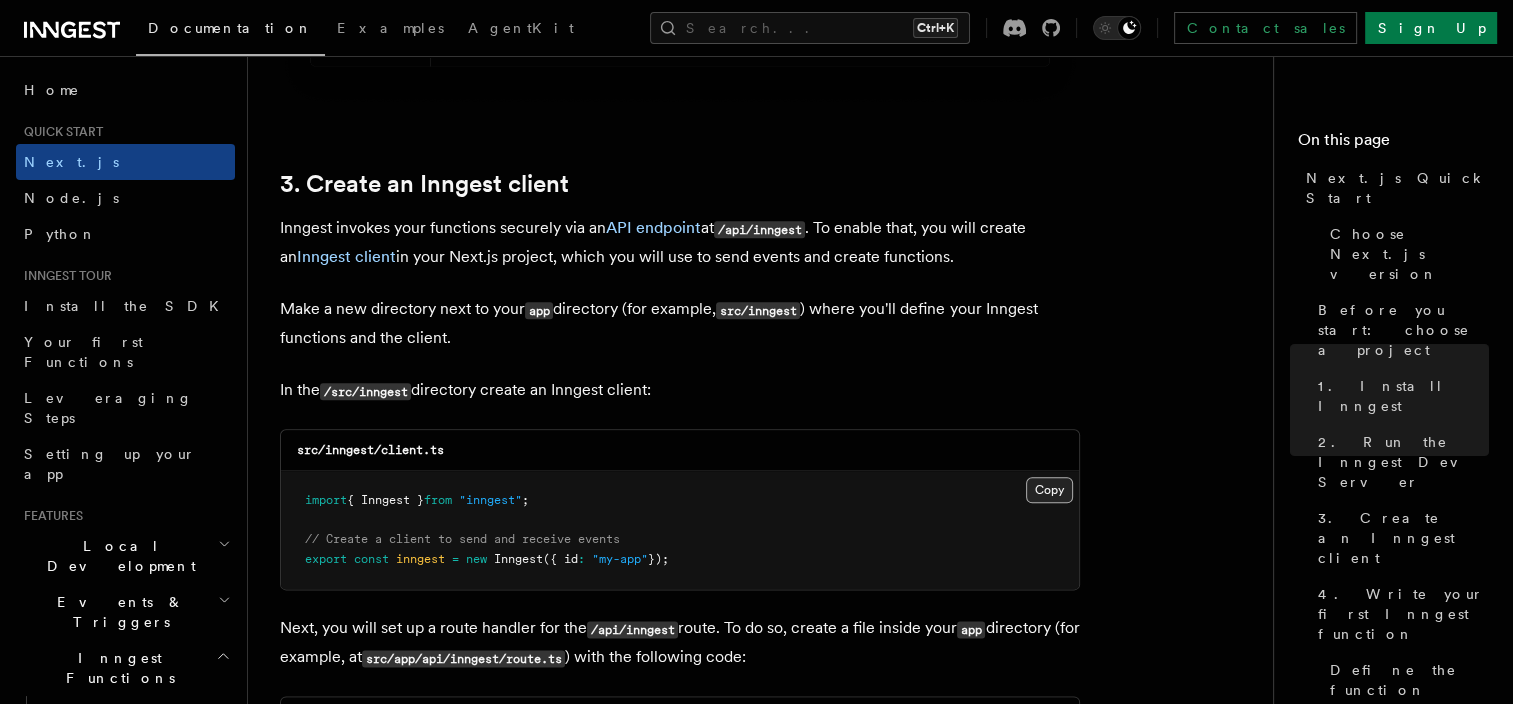 click on "Copy Copied" at bounding box center [1049, 490] 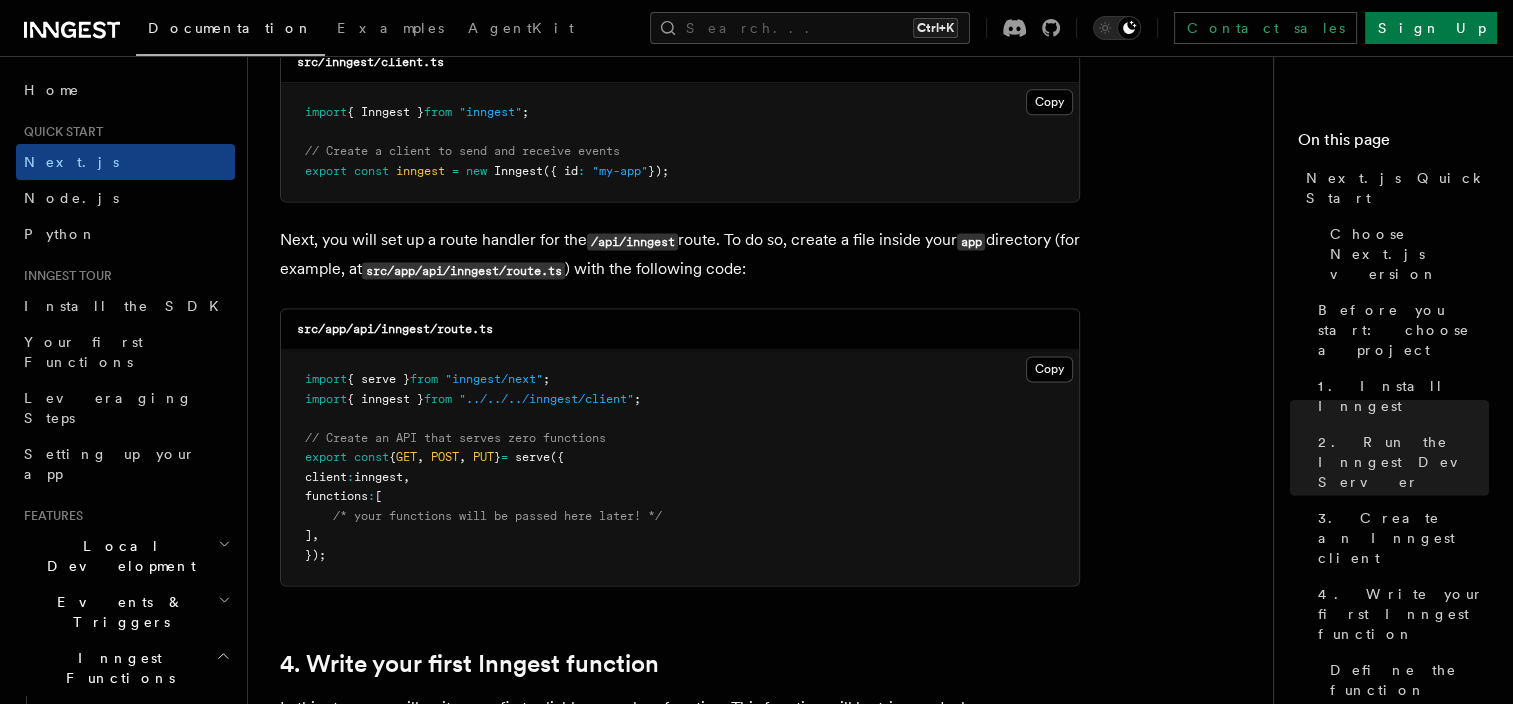 scroll, scrollTop: 2700, scrollLeft: 0, axis: vertical 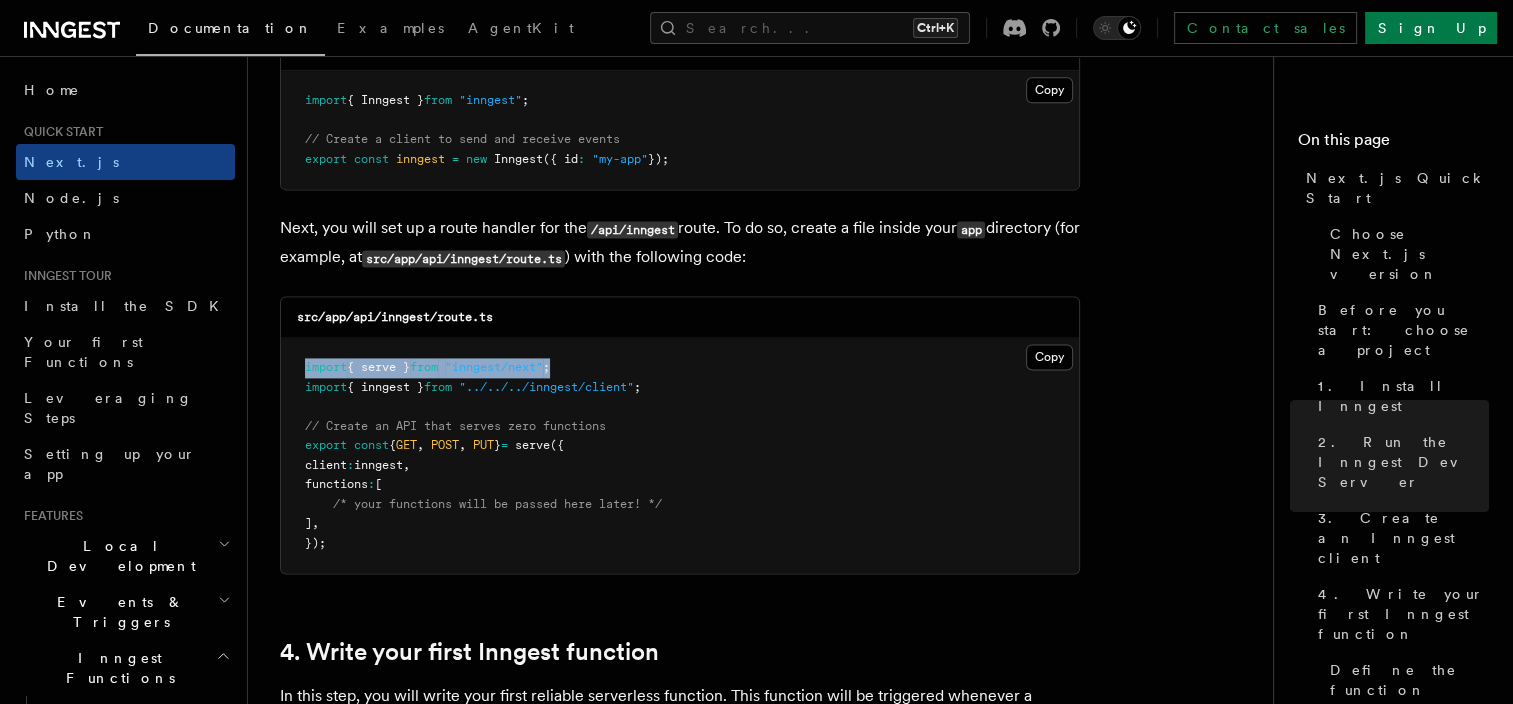 drag, startPoint x: 305, startPoint y: 342, endPoint x: 617, endPoint y: 342, distance: 312 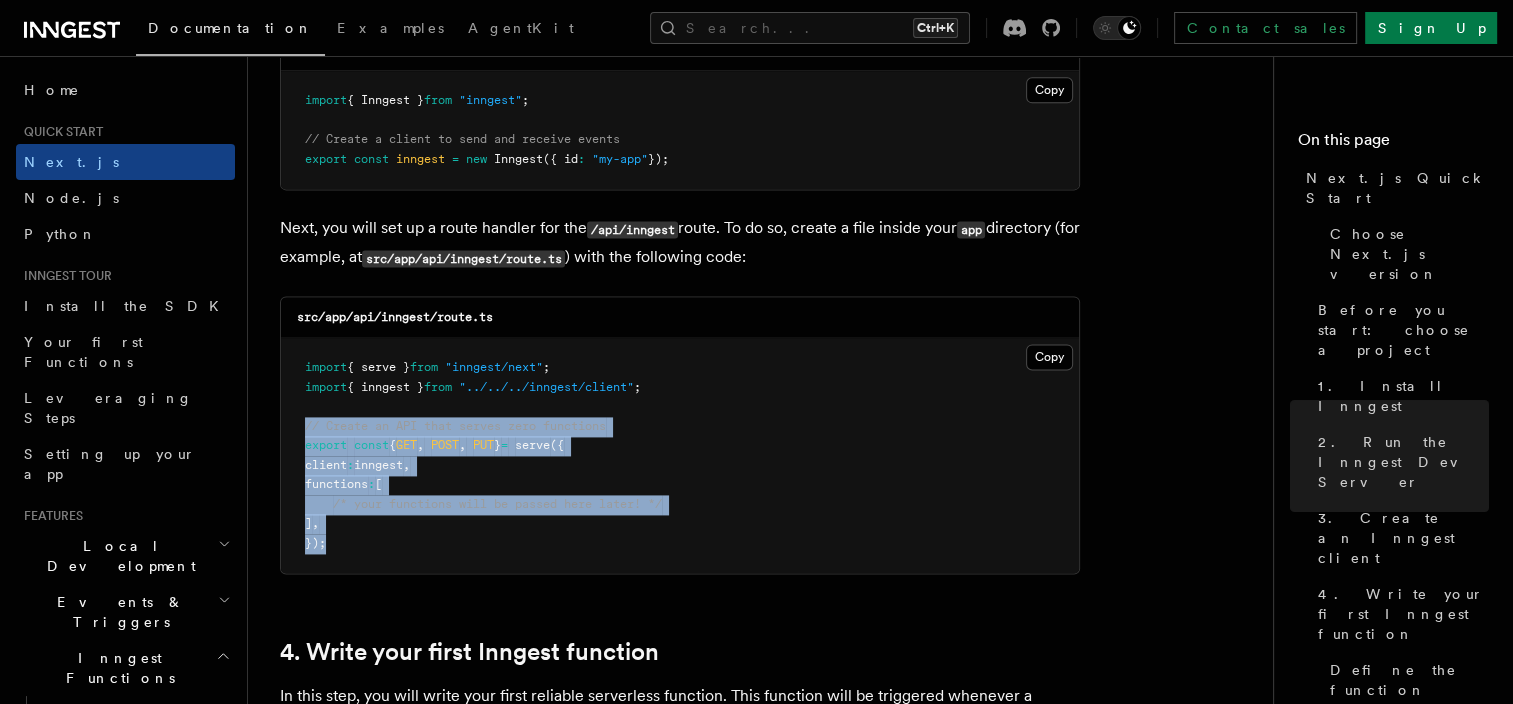drag, startPoint x: 305, startPoint y: 404, endPoint x: 356, endPoint y: 512, distance: 119.43617 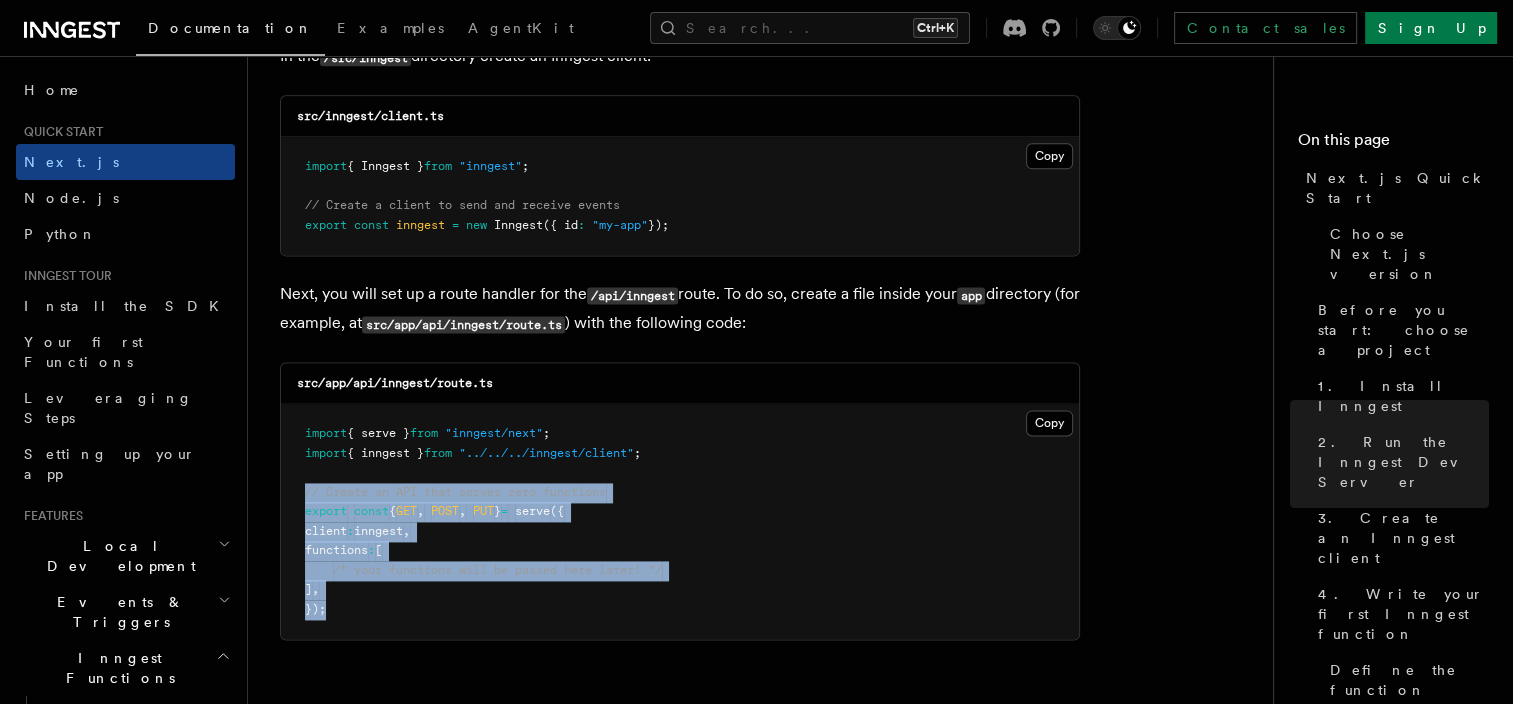 scroll, scrollTop: 2600, scrollLeft: 0, axis: vertical 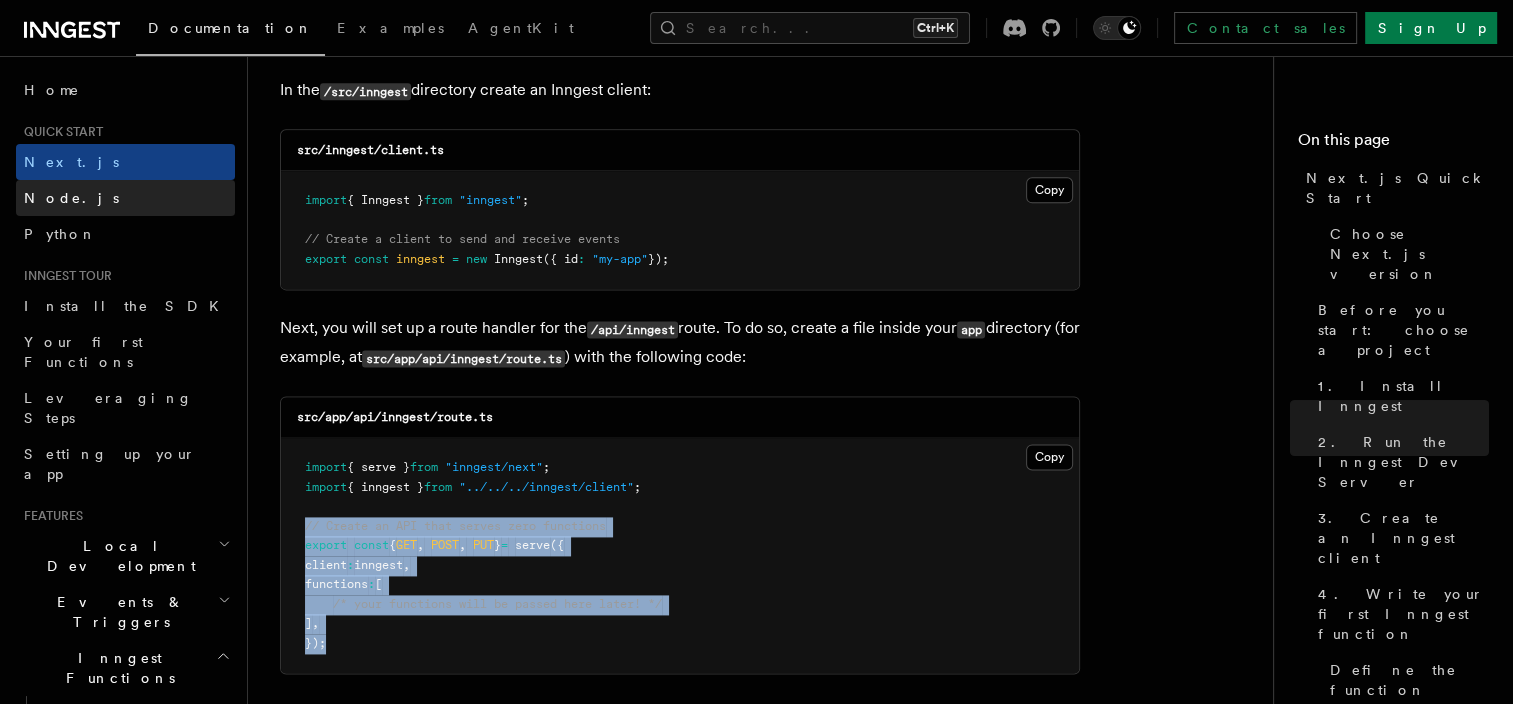 click on "Node.js" at bounding box center (125, 198) 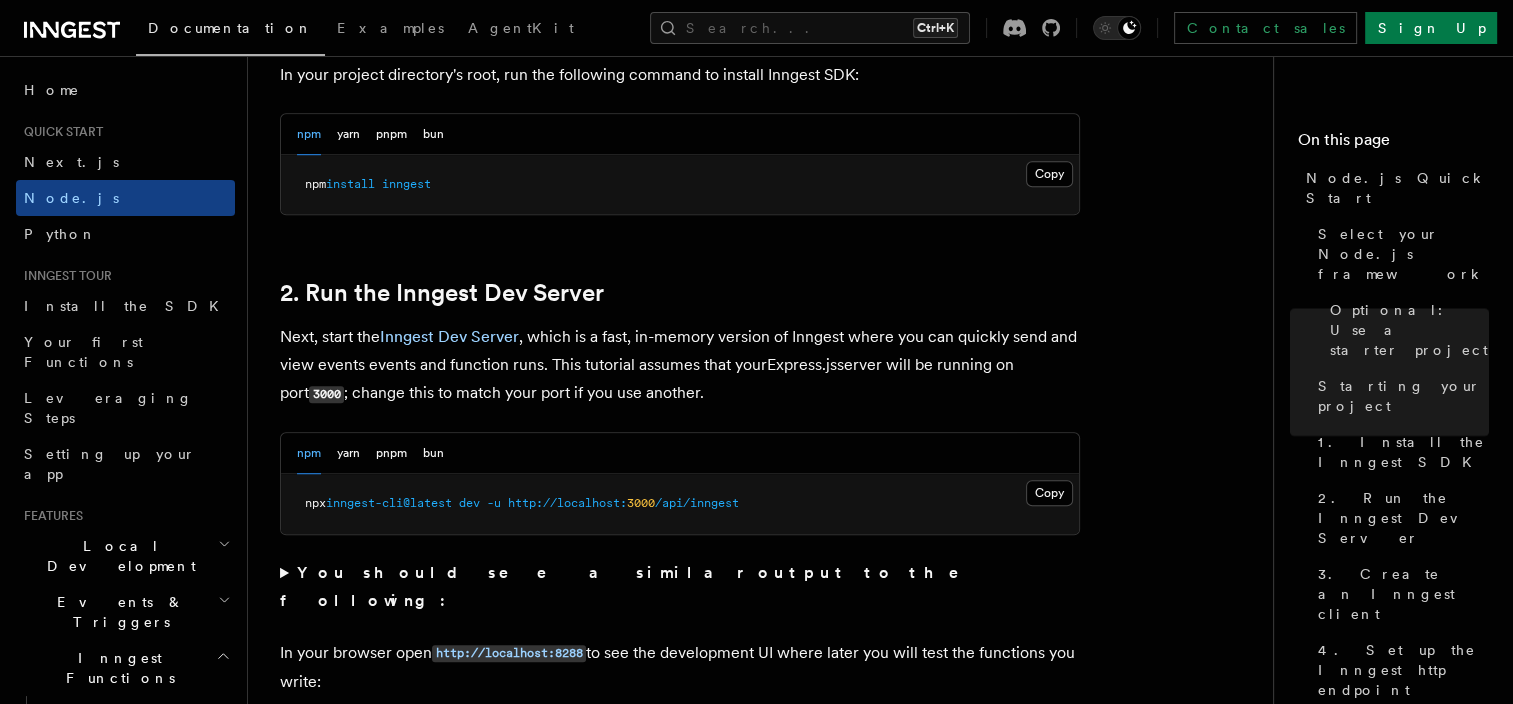 scroll, scrollTop: 1600, scrollLeft: 0, axis: vertical 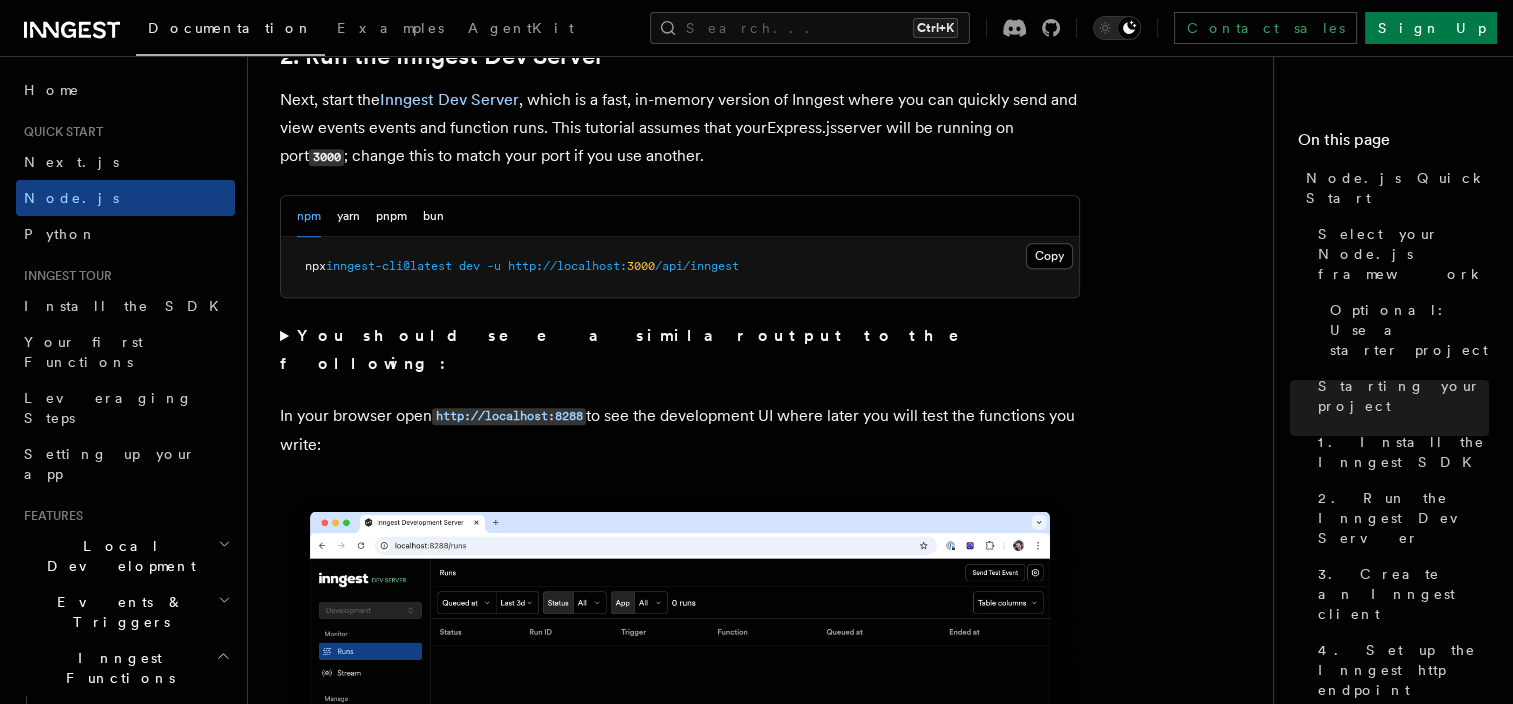 click on "npm yarn pnpm bun" at bounding box center [680, 216] 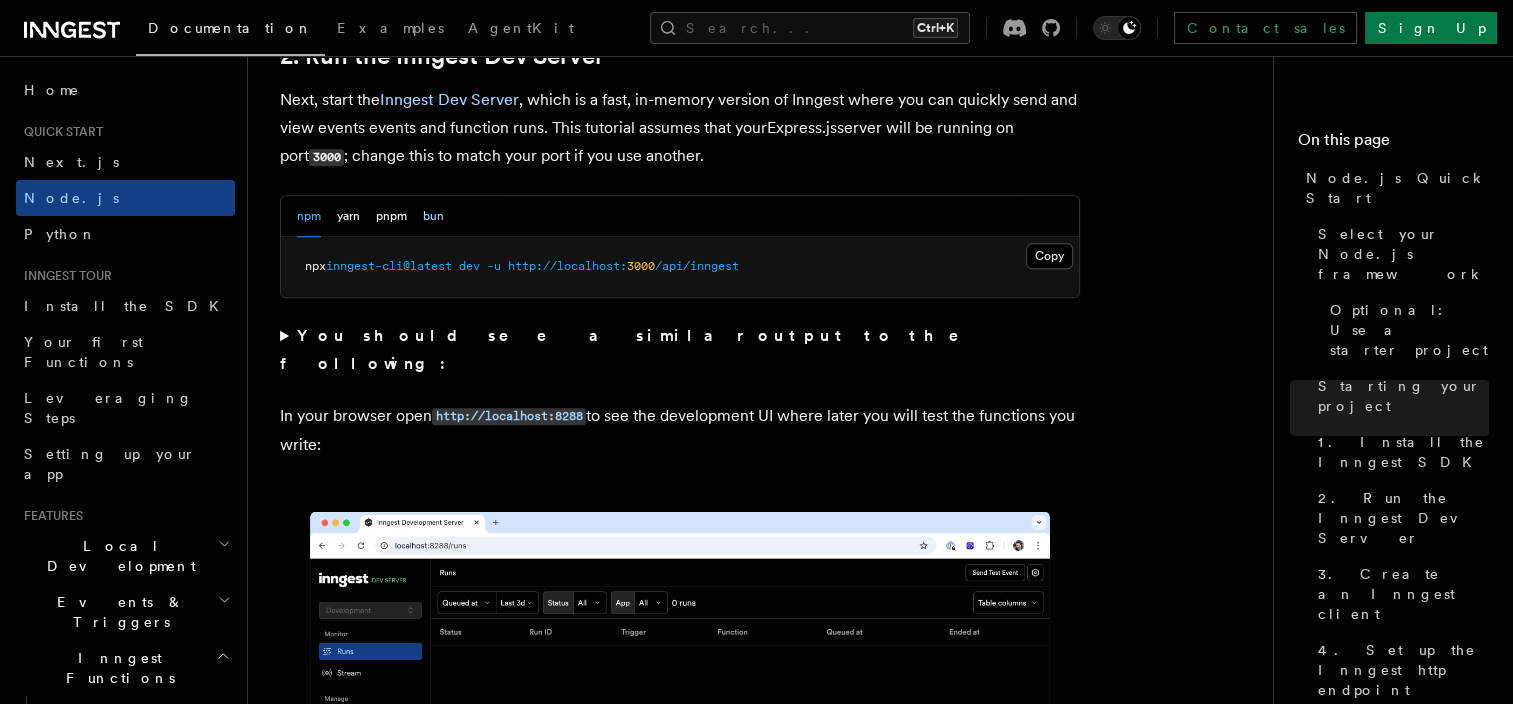click on "bun" at bounding box center (433, 216) 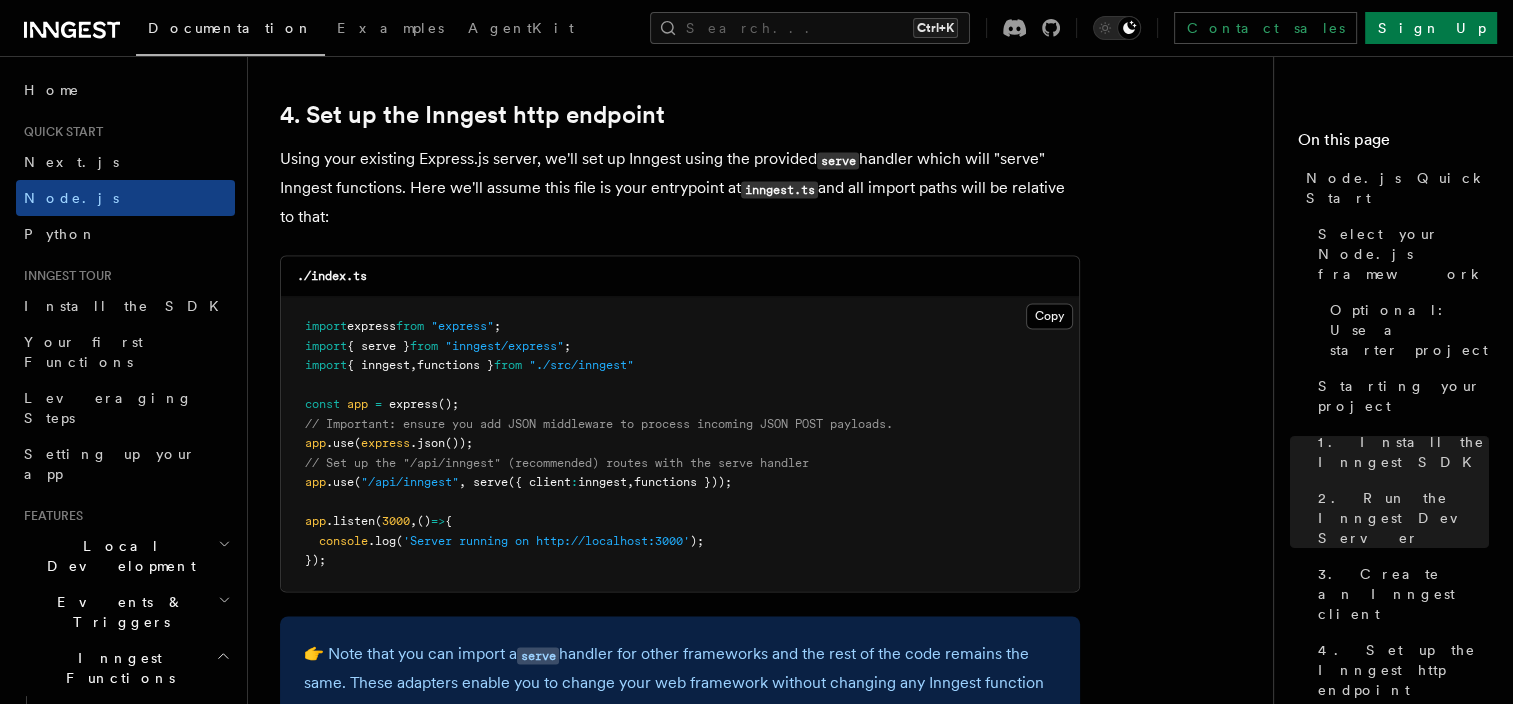 scroll, scrollTop: 3100, scrollLeft: 0, axis: vertical 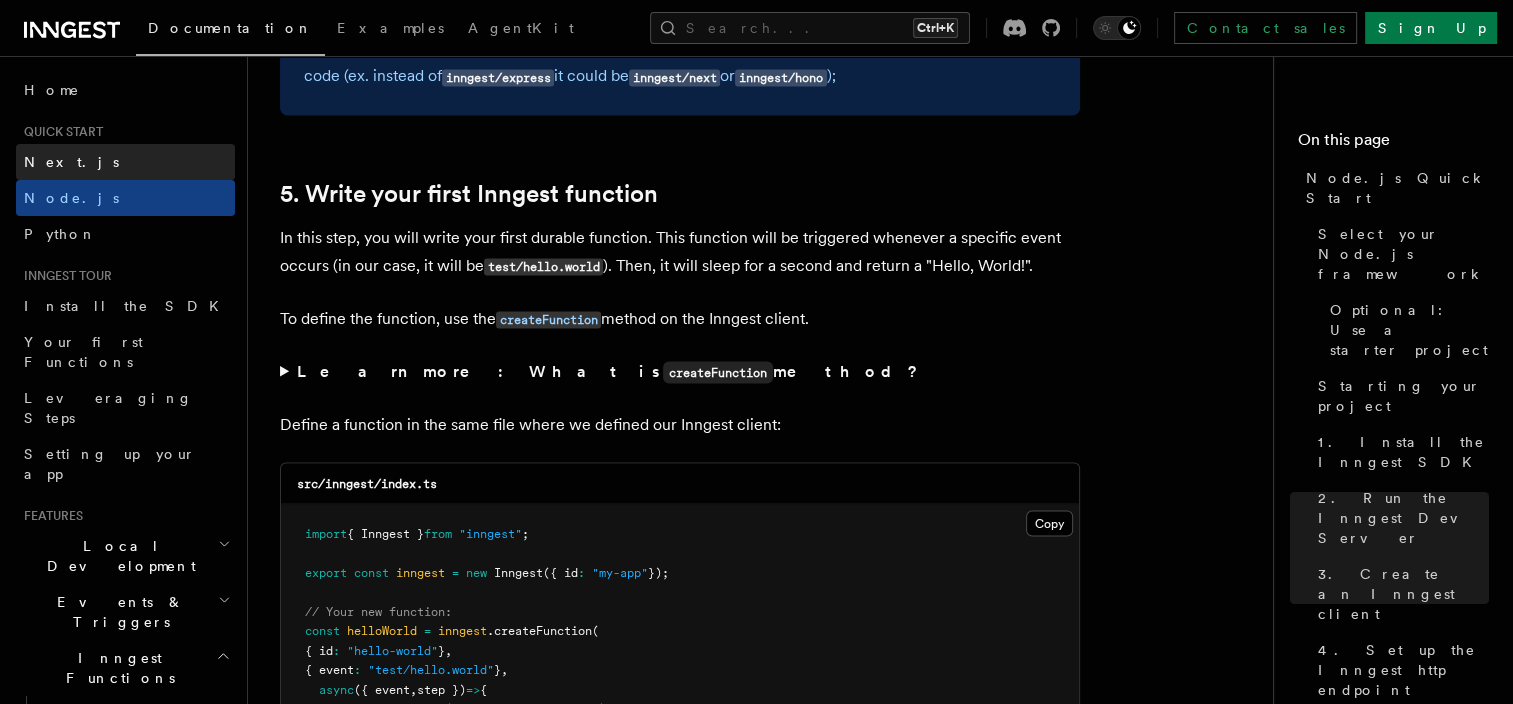 click on "Next.js" at bounding box center (125, 162) 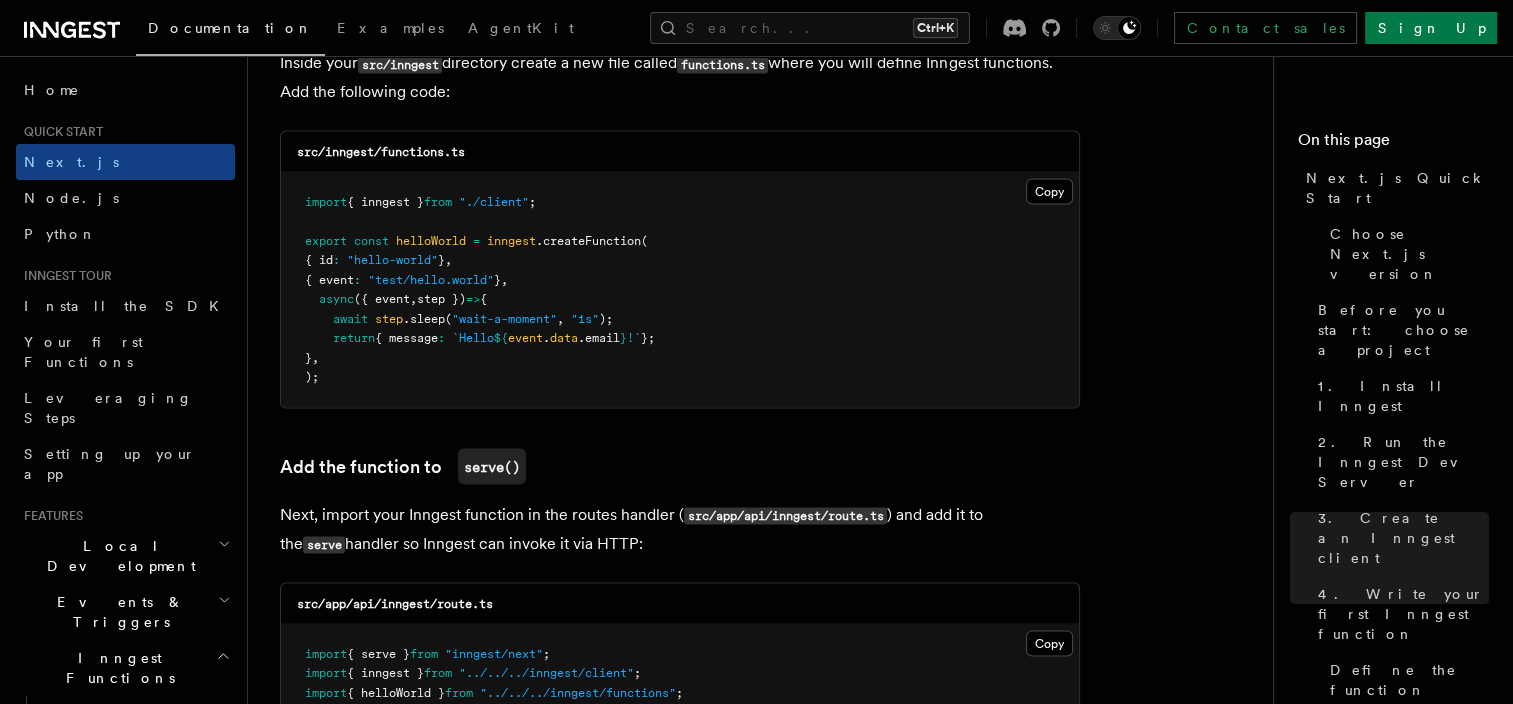 scroll, scrollTop: 3600, scrollLeft: 0, axis: vertical 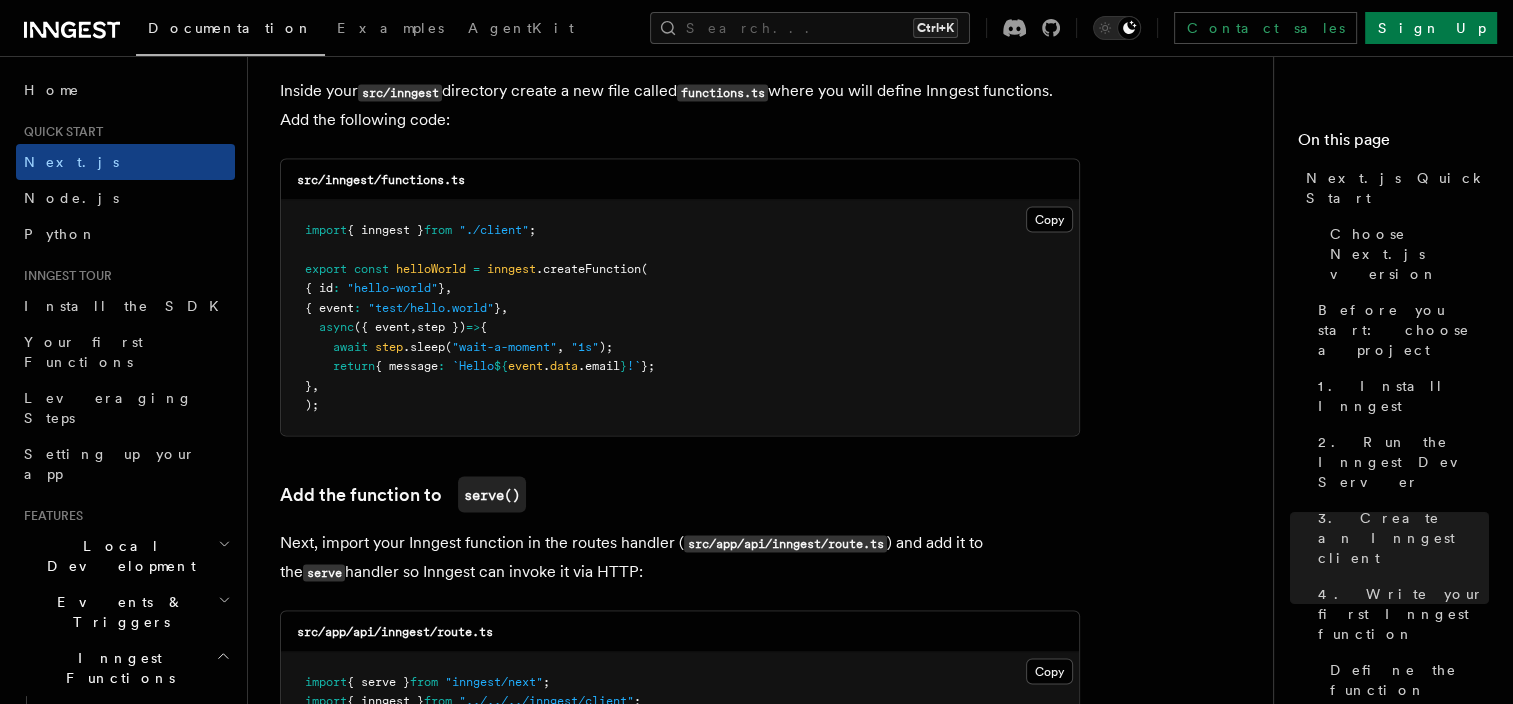 drag, startPoint x: 1049, startPoint y: 195, endPoint x: 1028, endPoint y: 328, distance: 134.64769 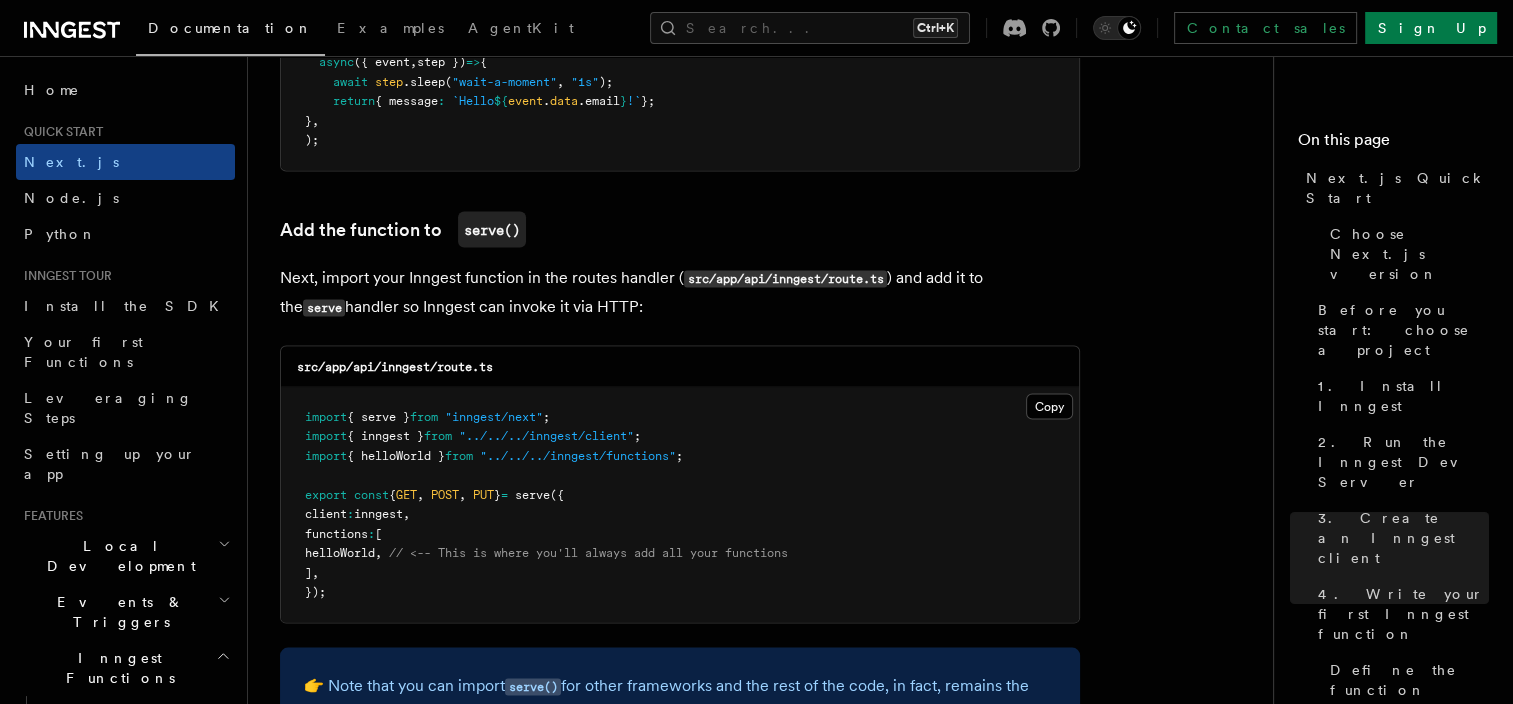 scroll, scrollTop: 3900, scrollLeft: 0, axis: vertical 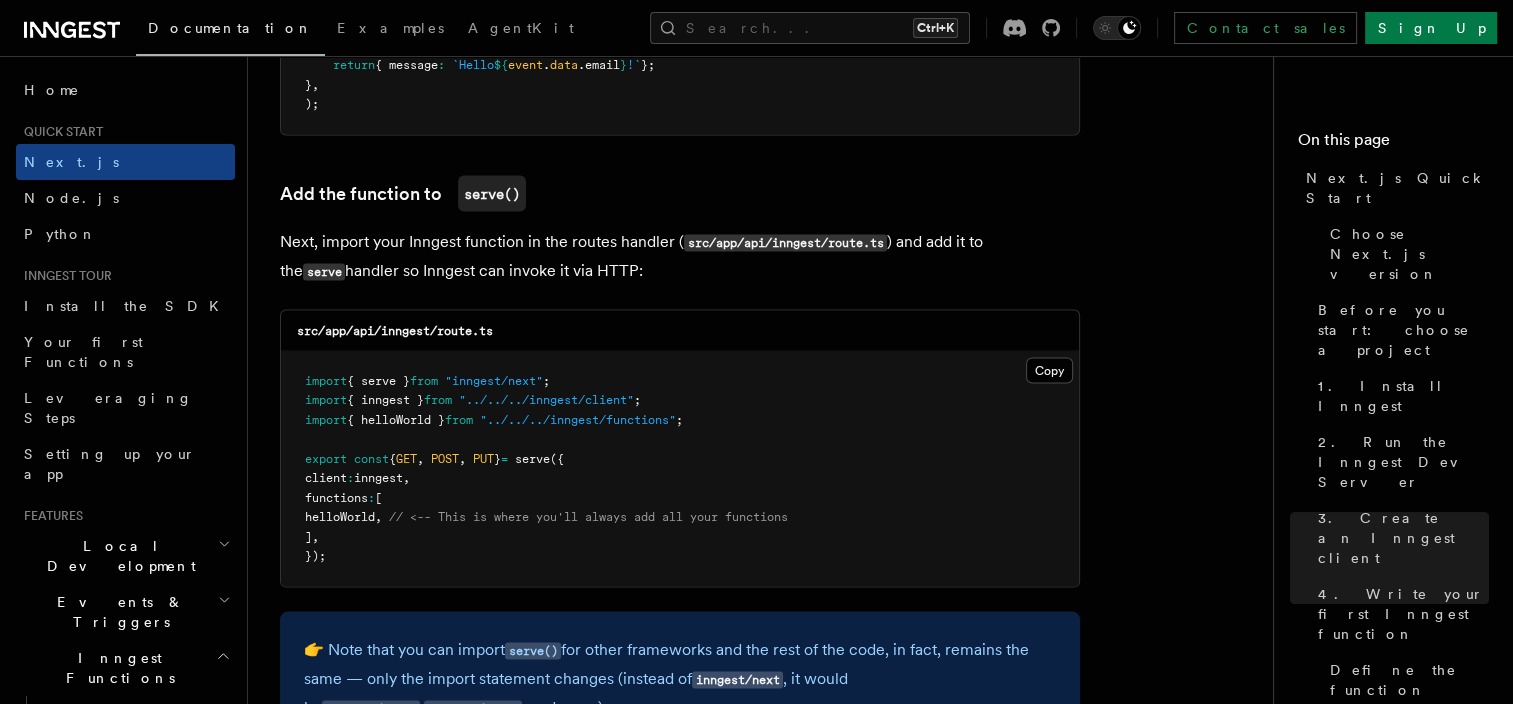 drag, startPoint x: 333, startPoint y: 491, endPoint x: 404, endPoint y: 488, distance: 71.063354 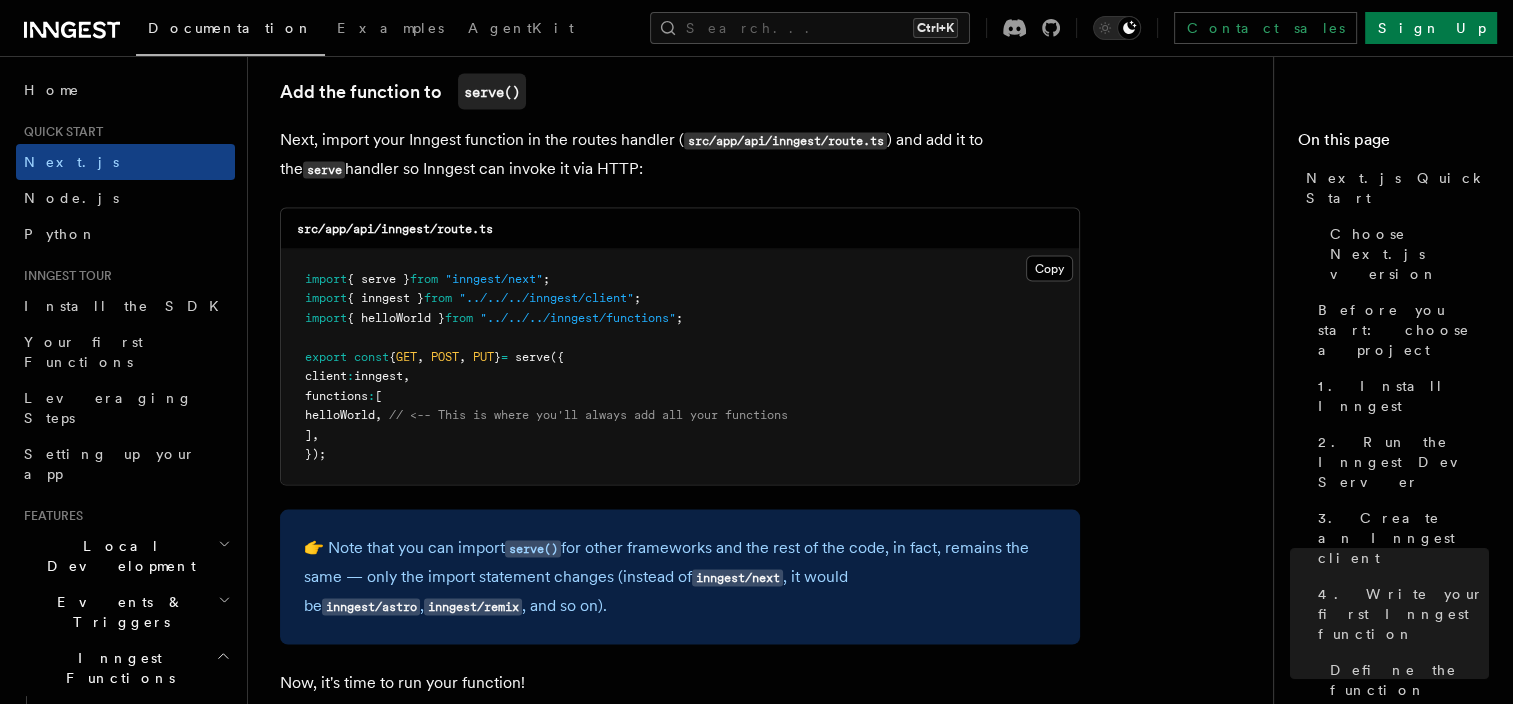 scroll, scrollTop: 4000, scrollLeft: 0, axis: vertical 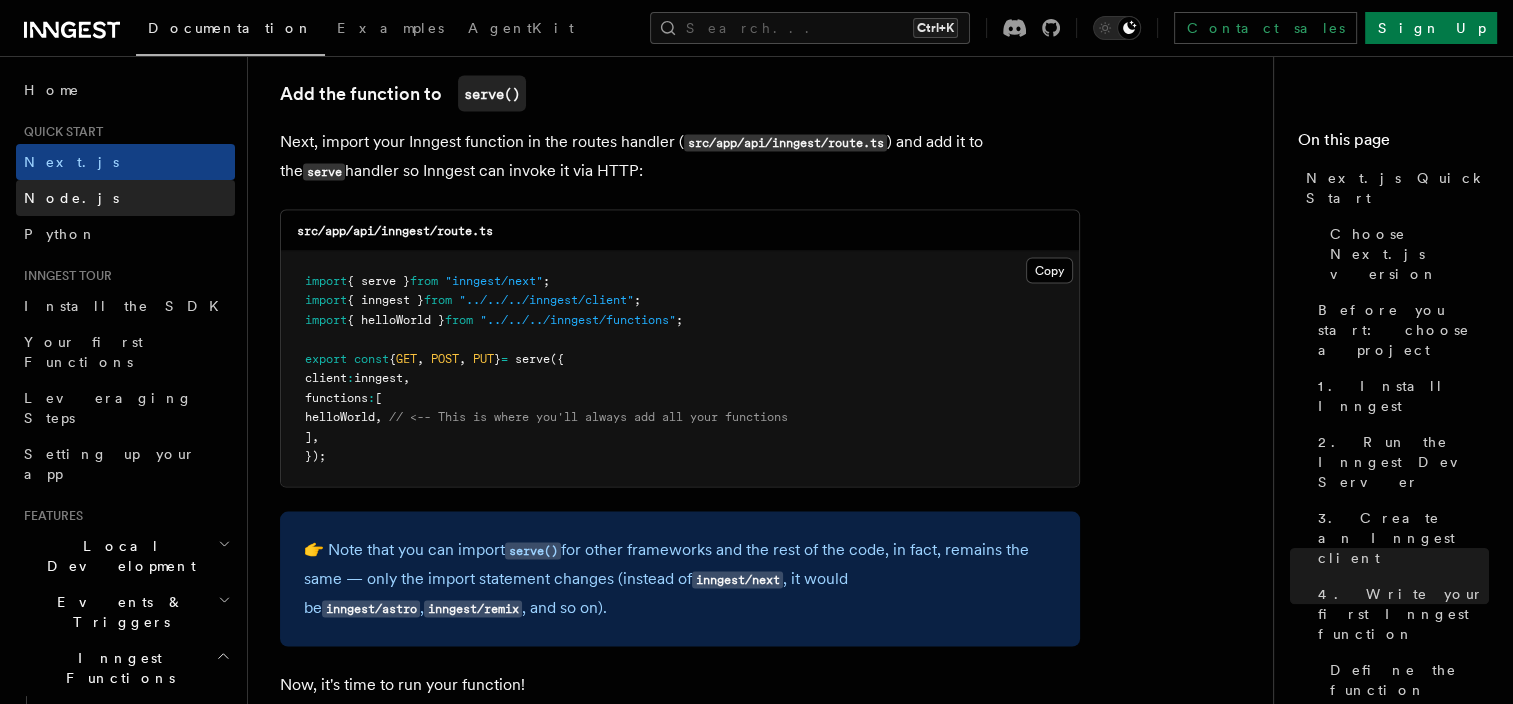 click on "Node.js" at bounding box center (71, 198) 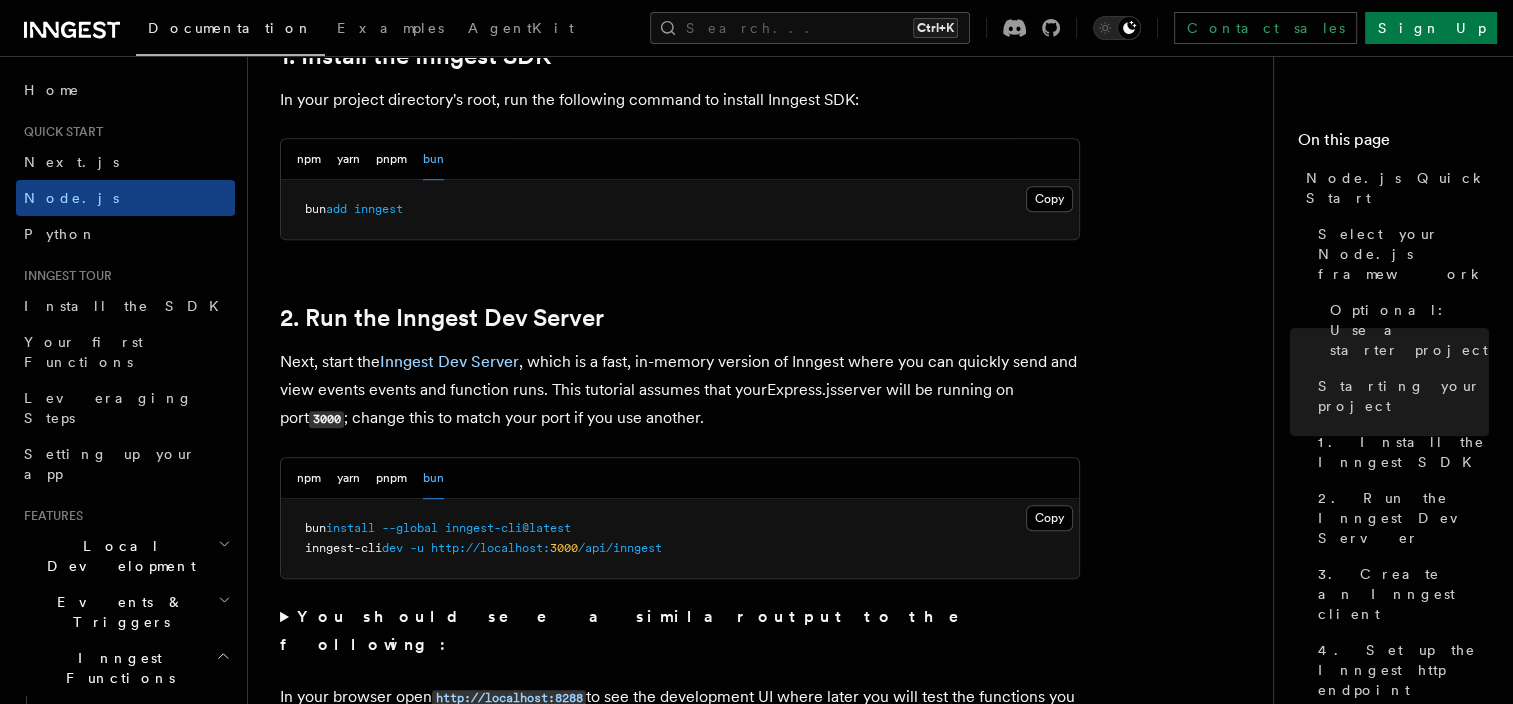 scroll, scrollTop: 1400, scrollLeft: 0, axis: vertical 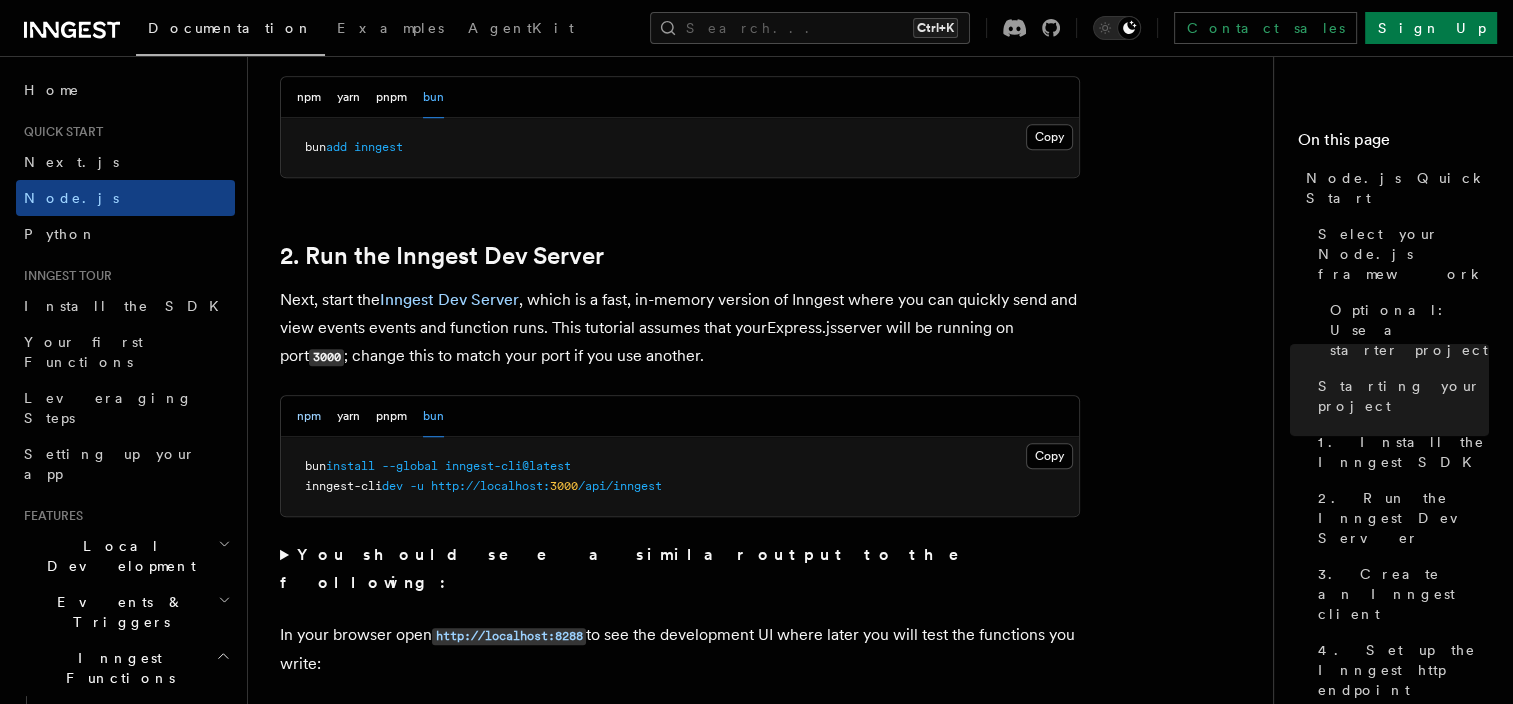 click on "npm" at bounding box center [309, 416] 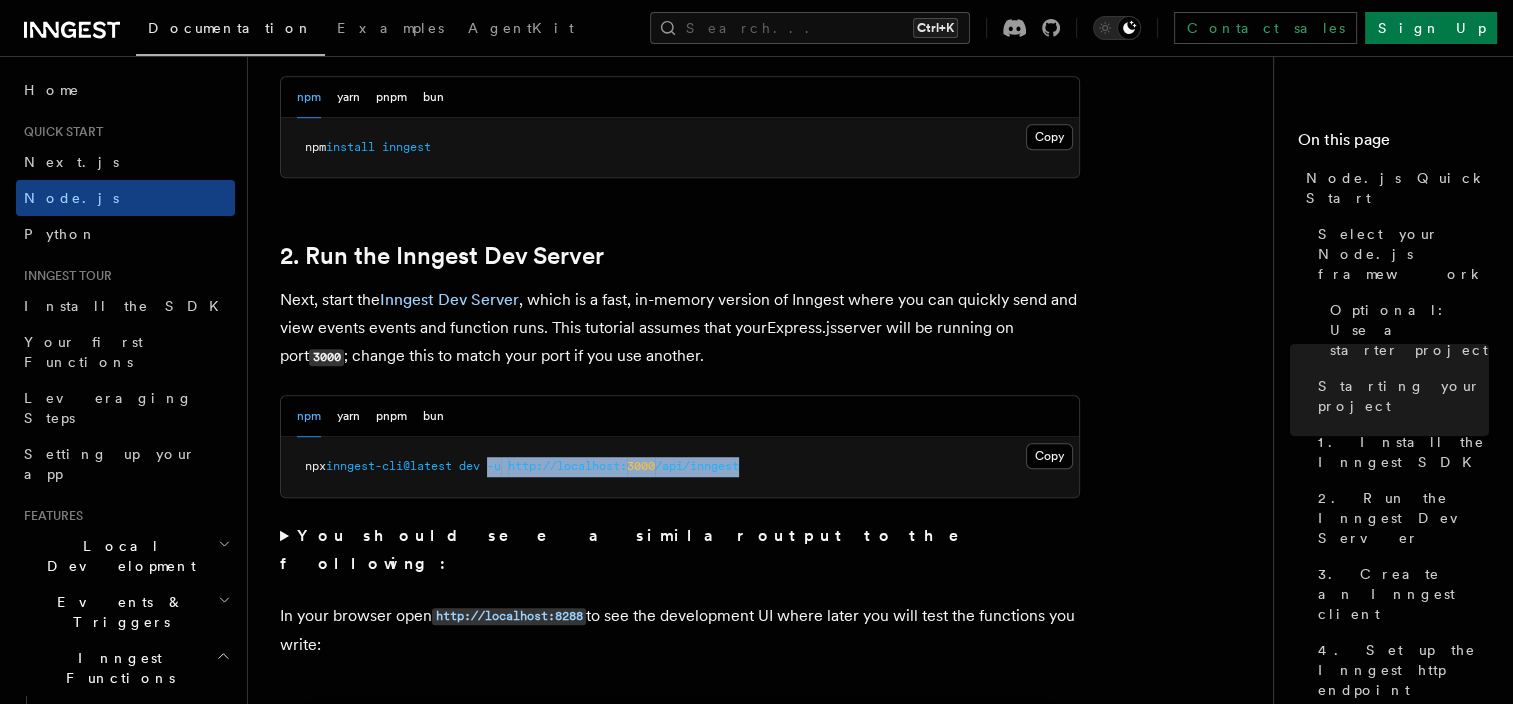 drag, startPoint x: 500, startPoint y: 468, endPoint x: 759, endPoint y: 468, distance: 259 